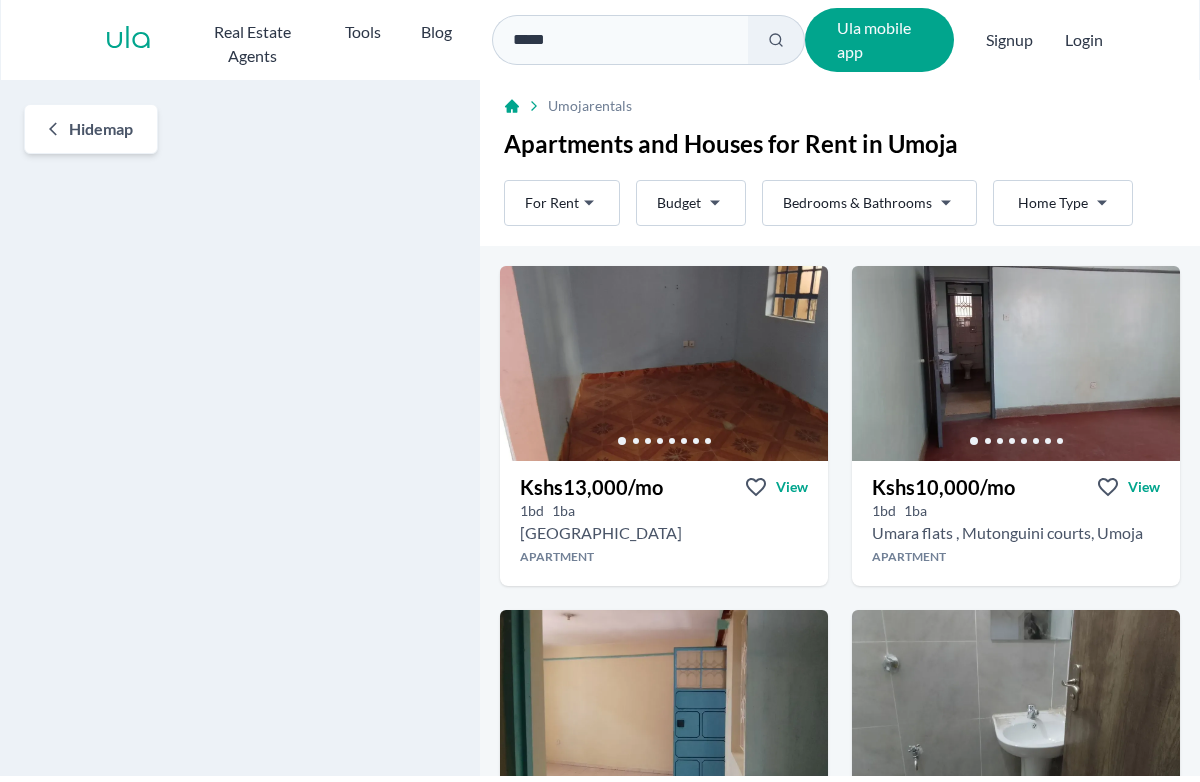 scroll, scrollTop: 0, scrollLeft: 0, axis: both 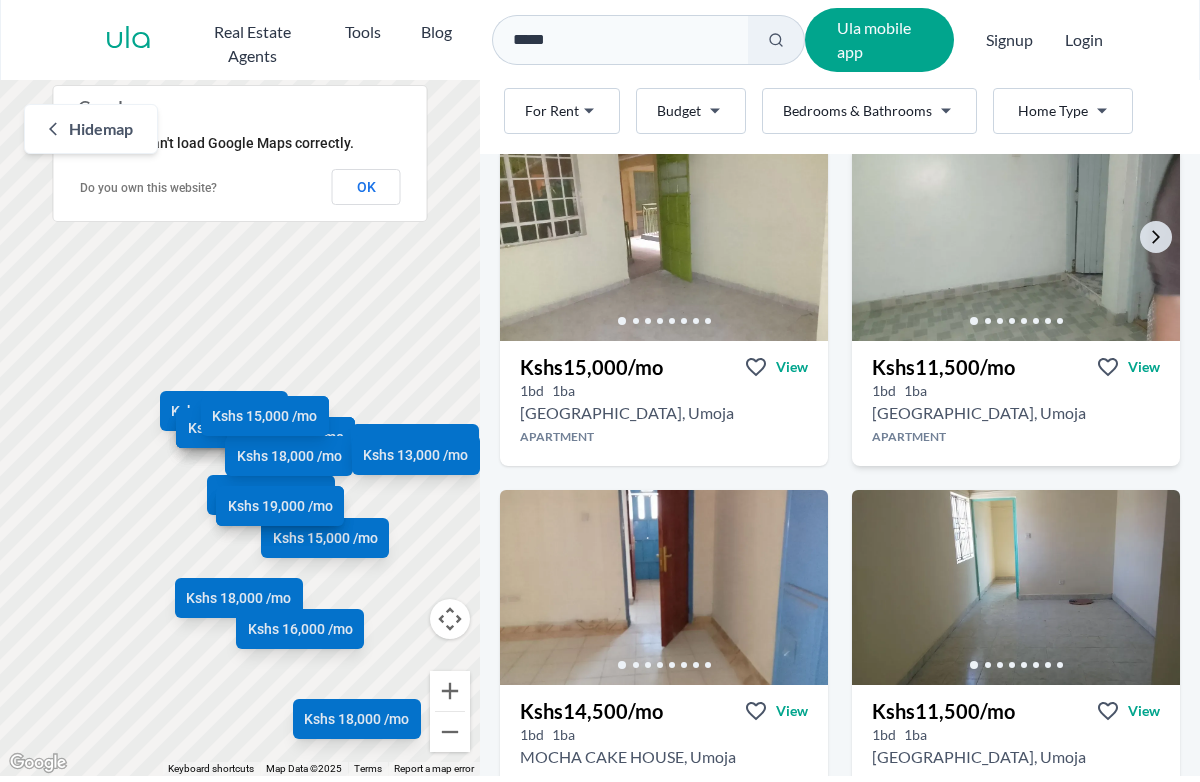 click at bounding box center (1016, 243) 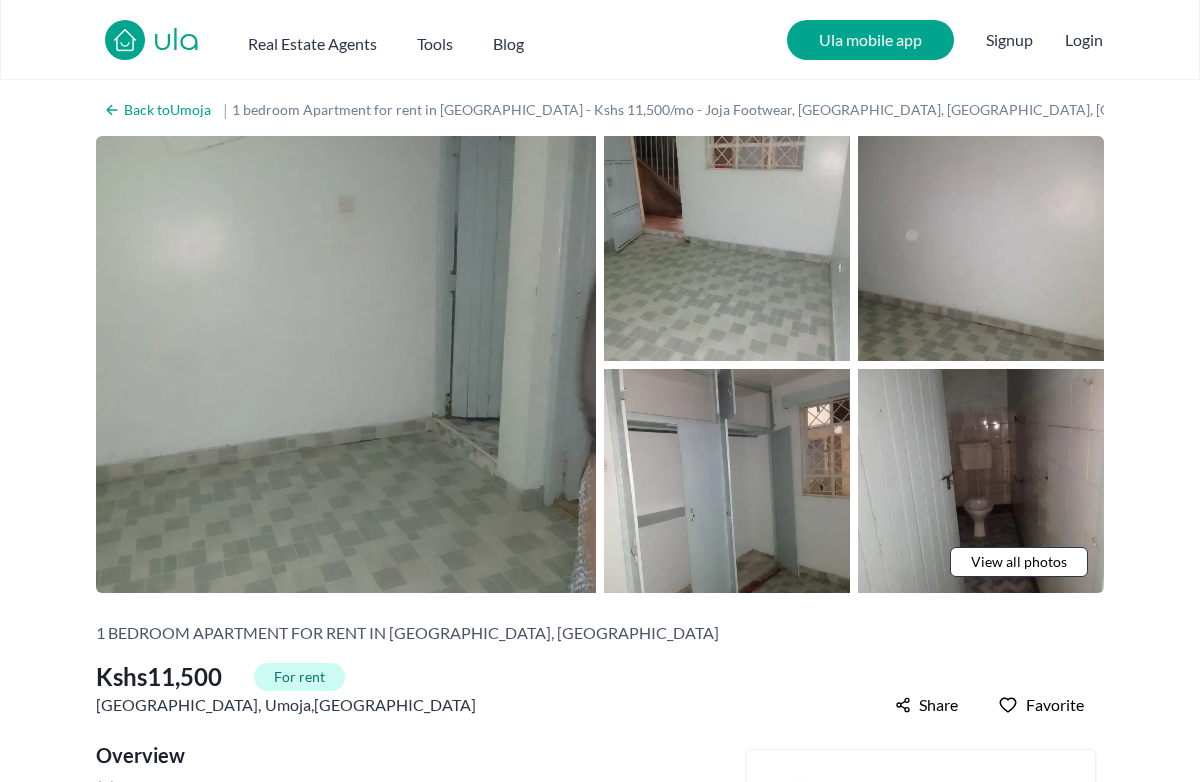click at bounding box center (346, 364) 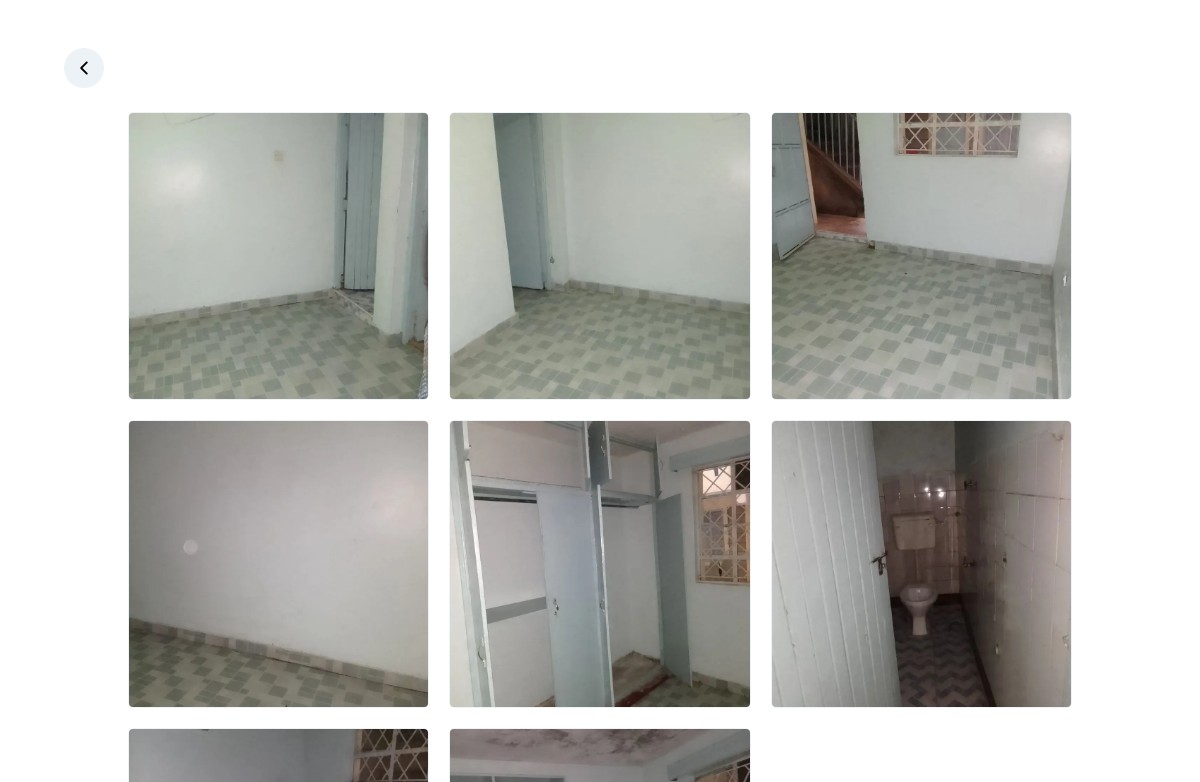 click at bounding box center [600, 564] 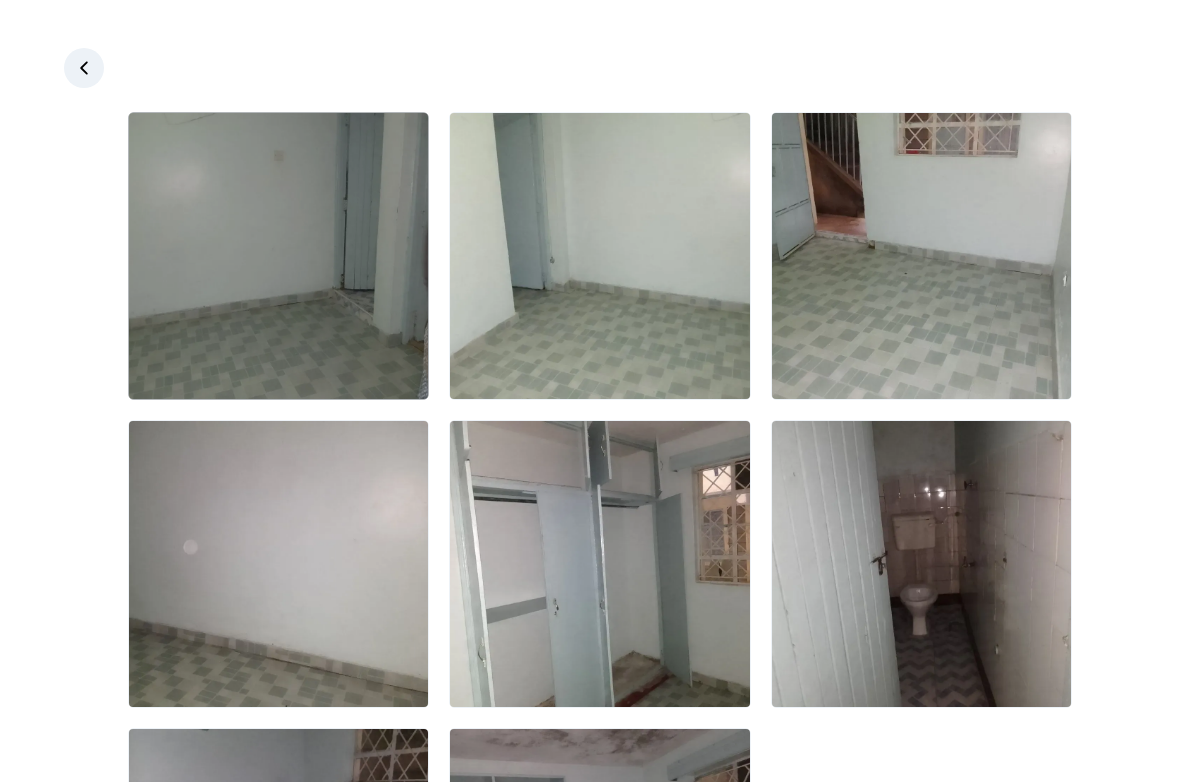 click at bounding box center [278, 256] 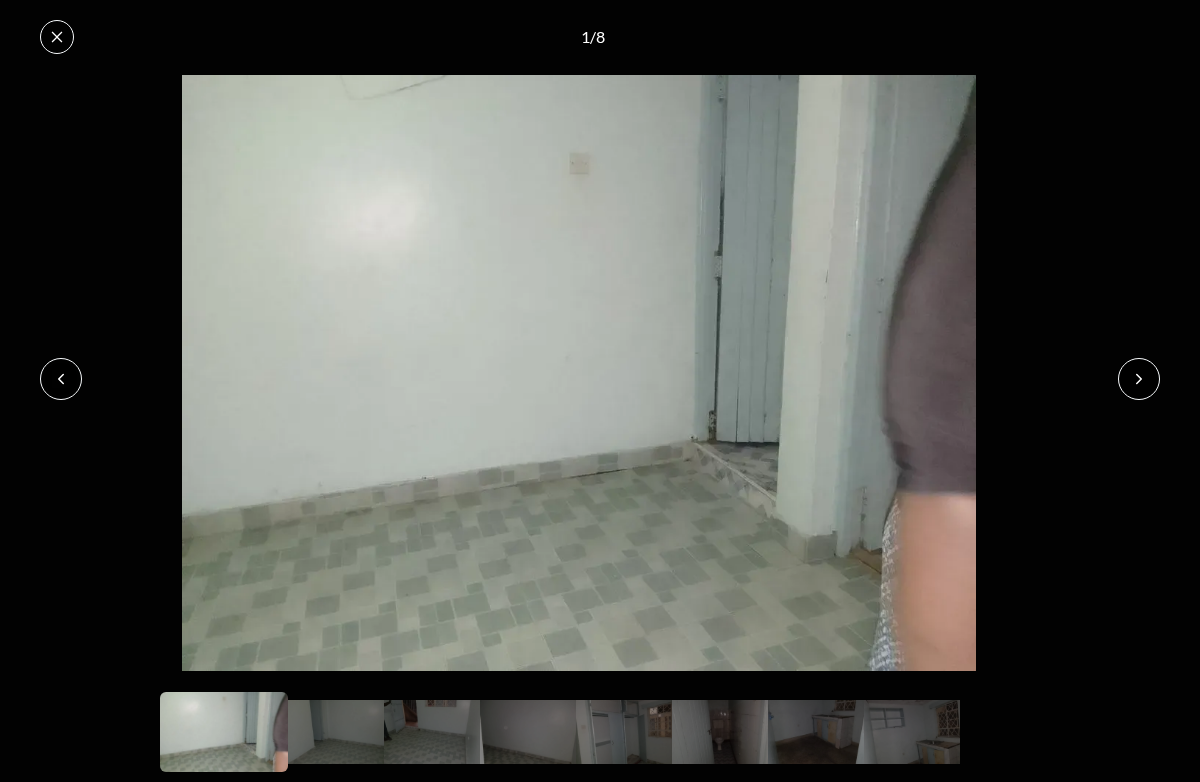 click 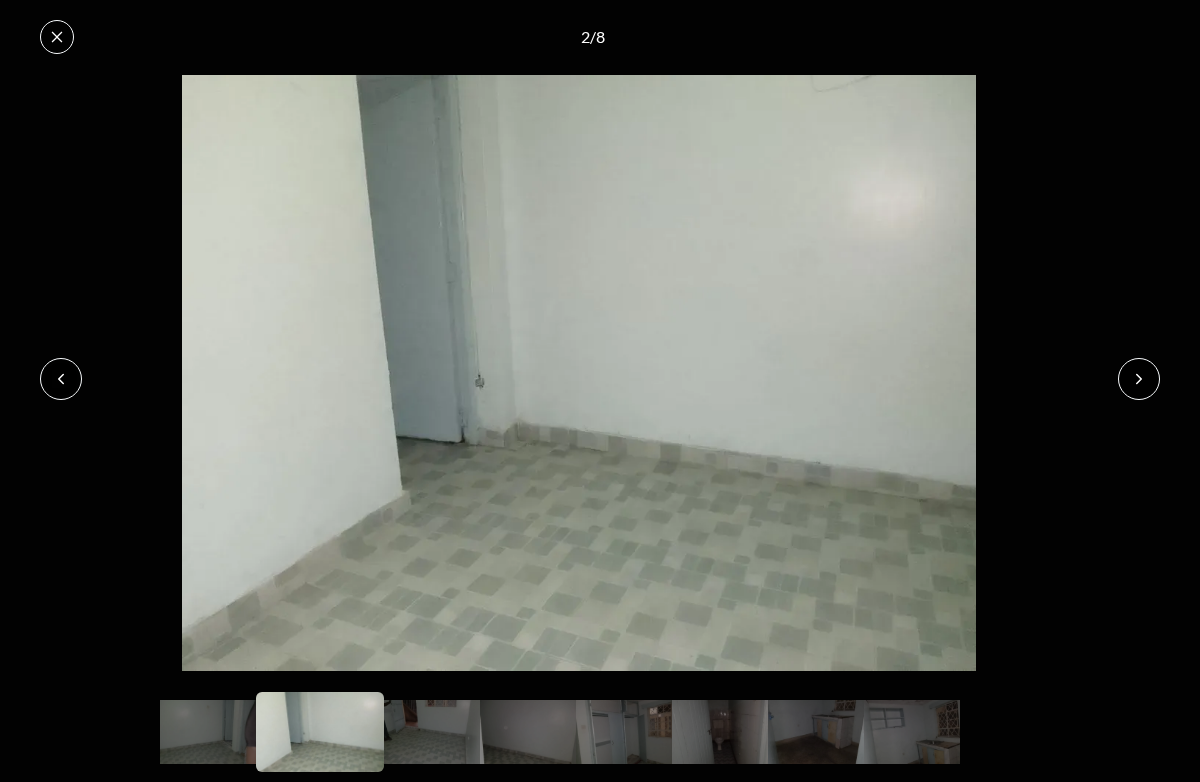 click 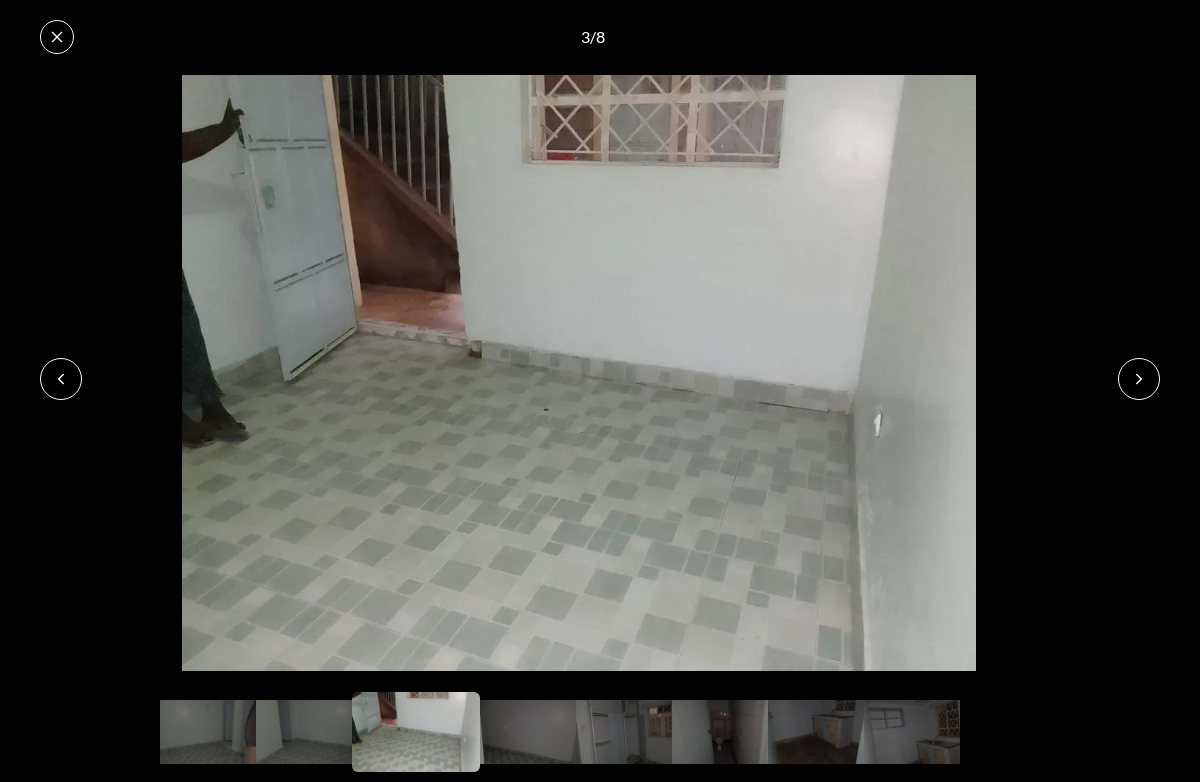 click 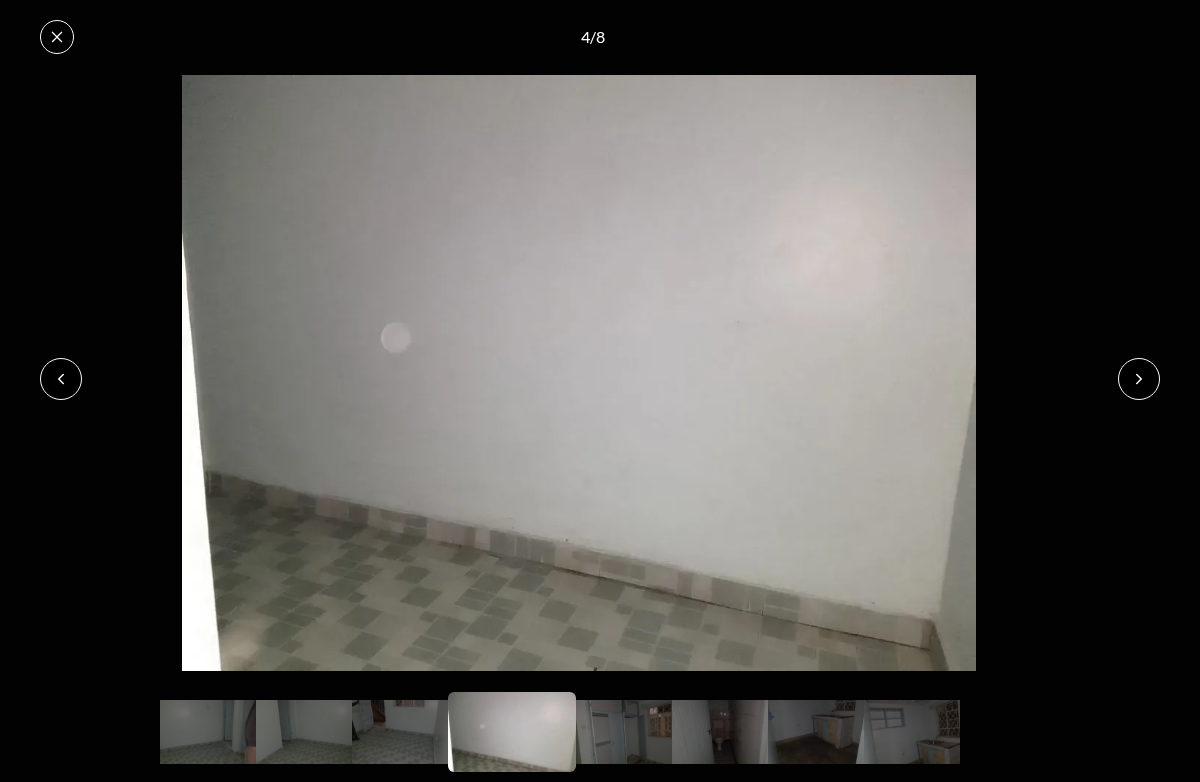 click 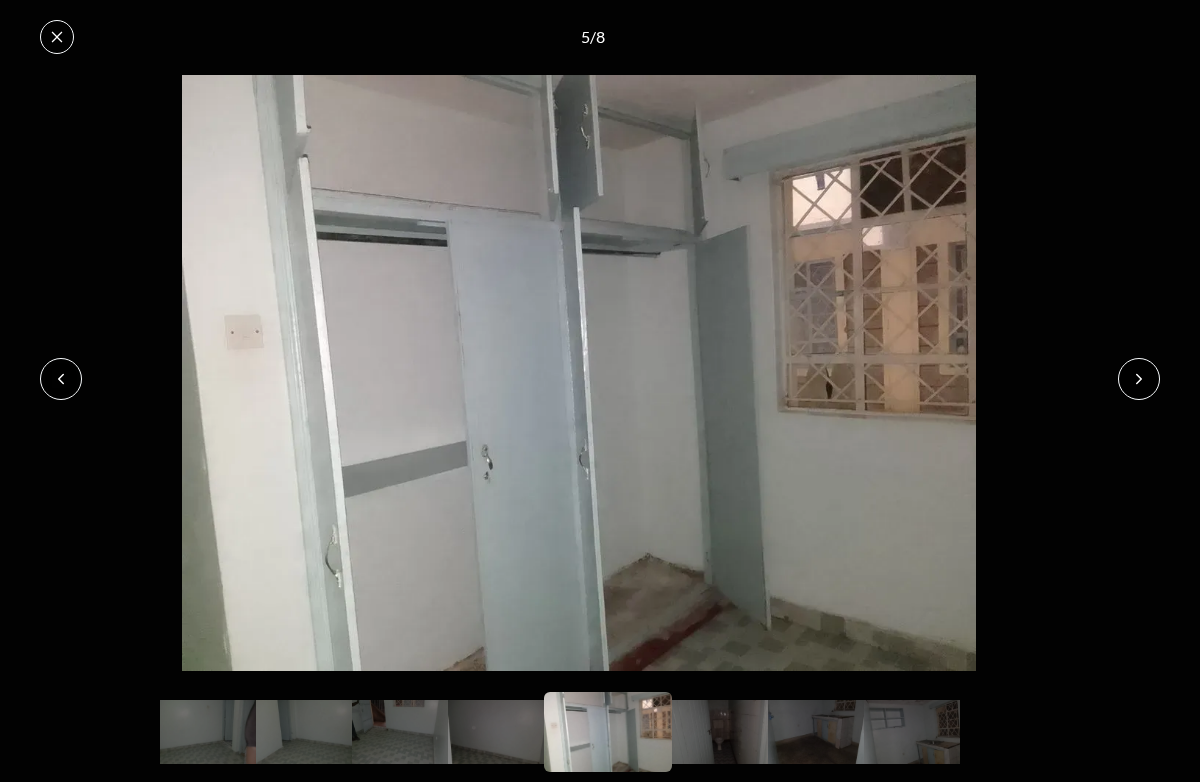 click 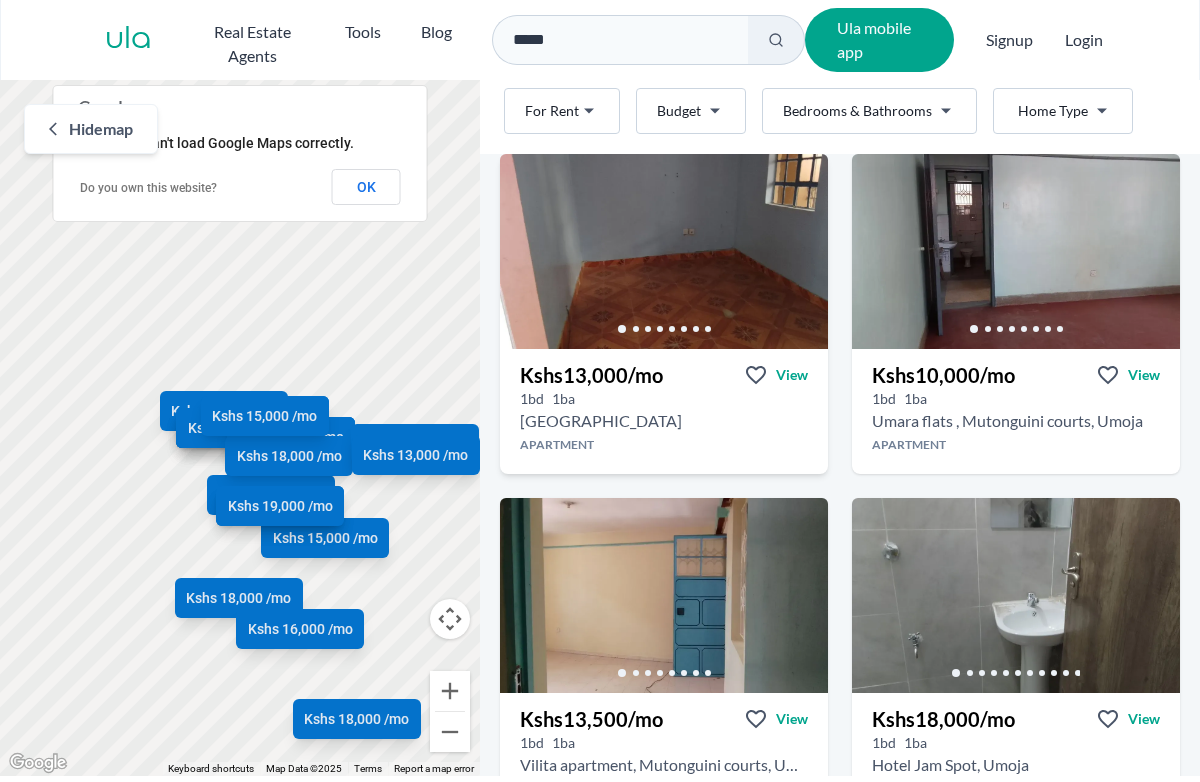 scroll, scrollTop: 106, scrollLeft: 0, axis: vertical 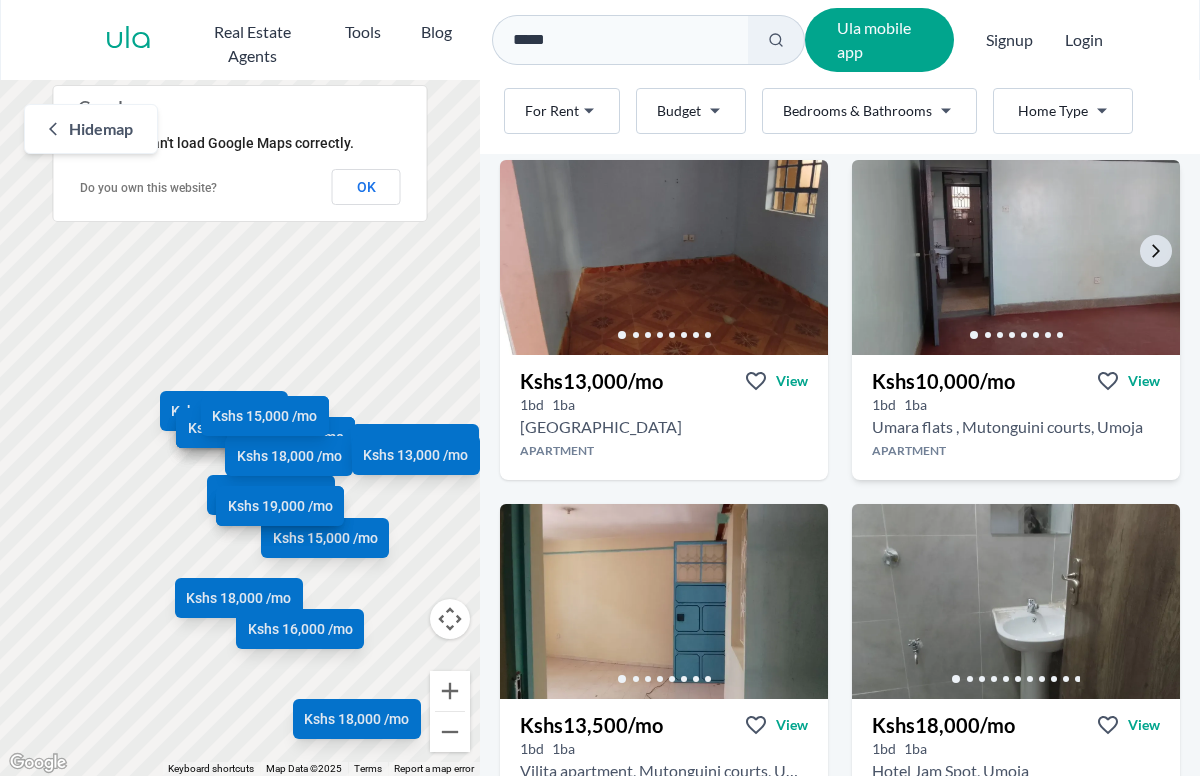 click at bounding box center (1016, 257) 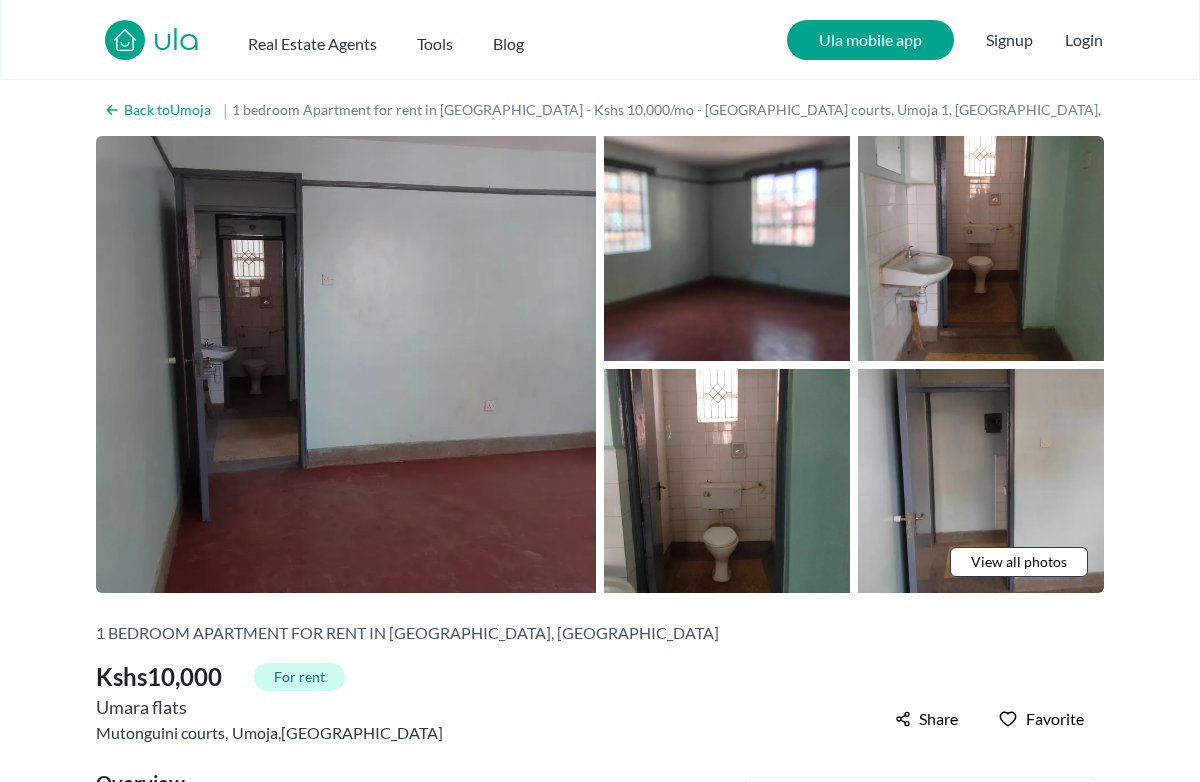 click at bounding box center (346, 364) 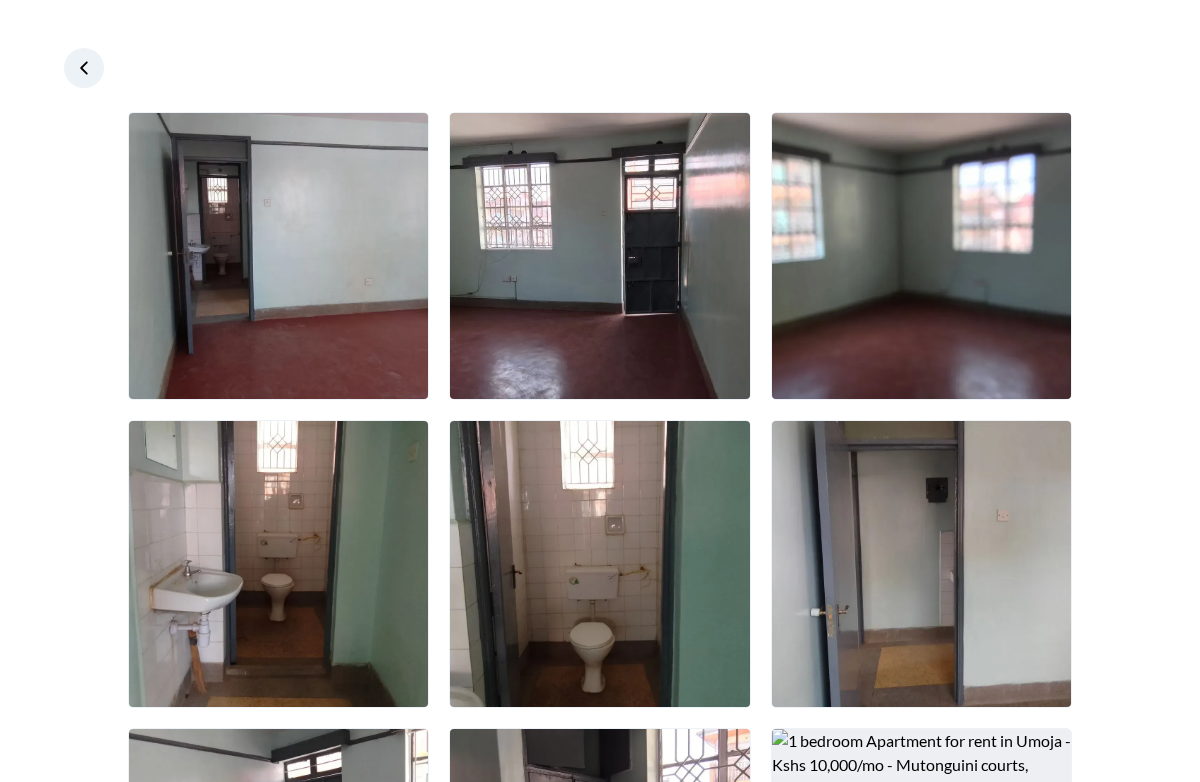 click at bounding box center (278, 256) 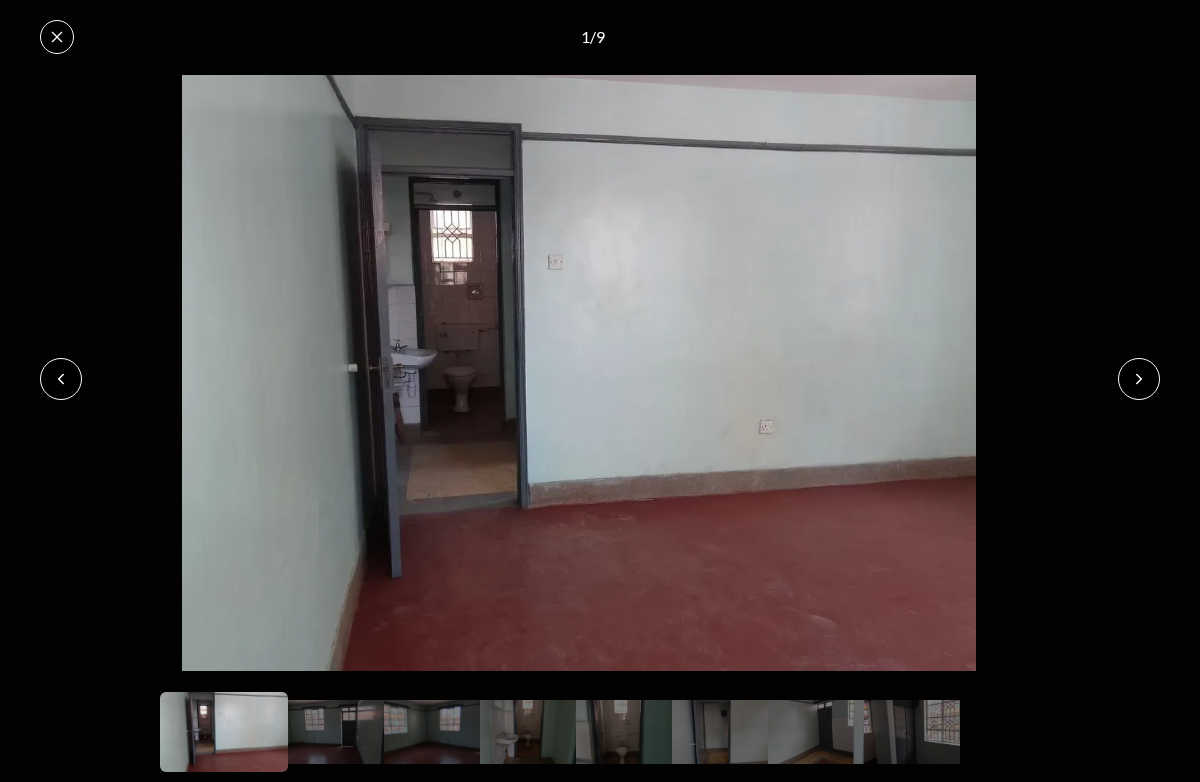 click 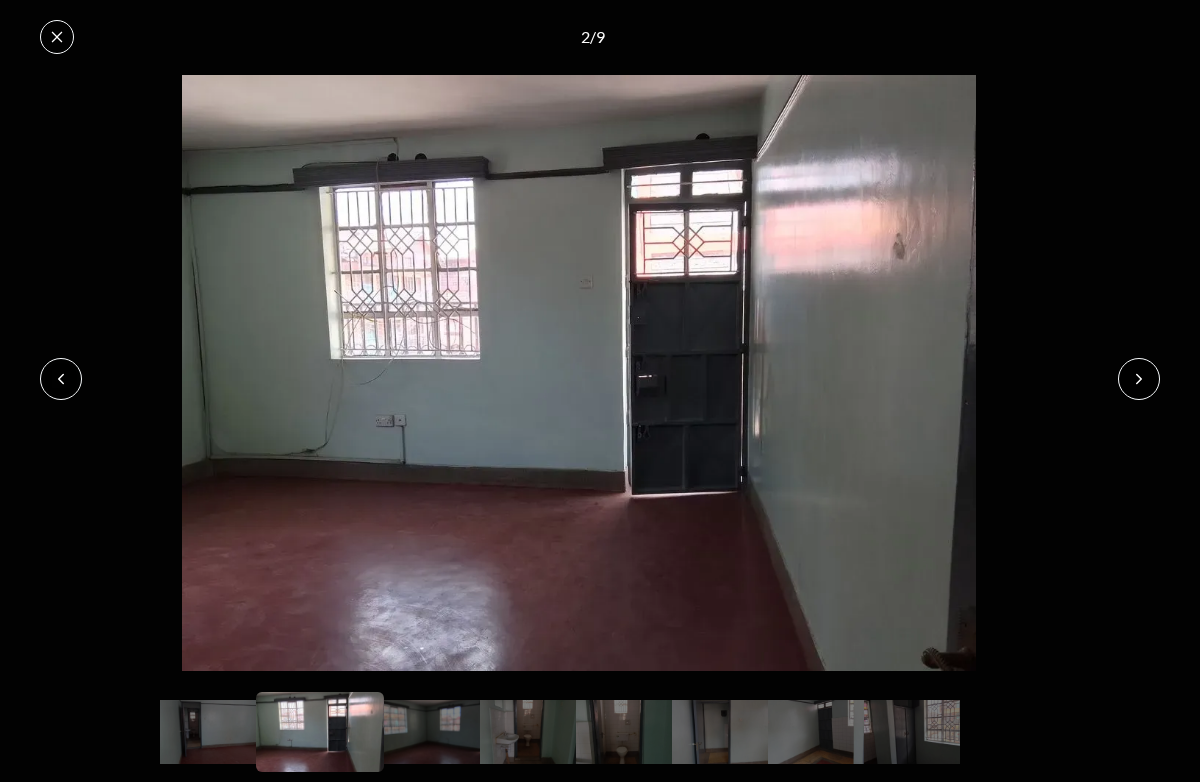 click 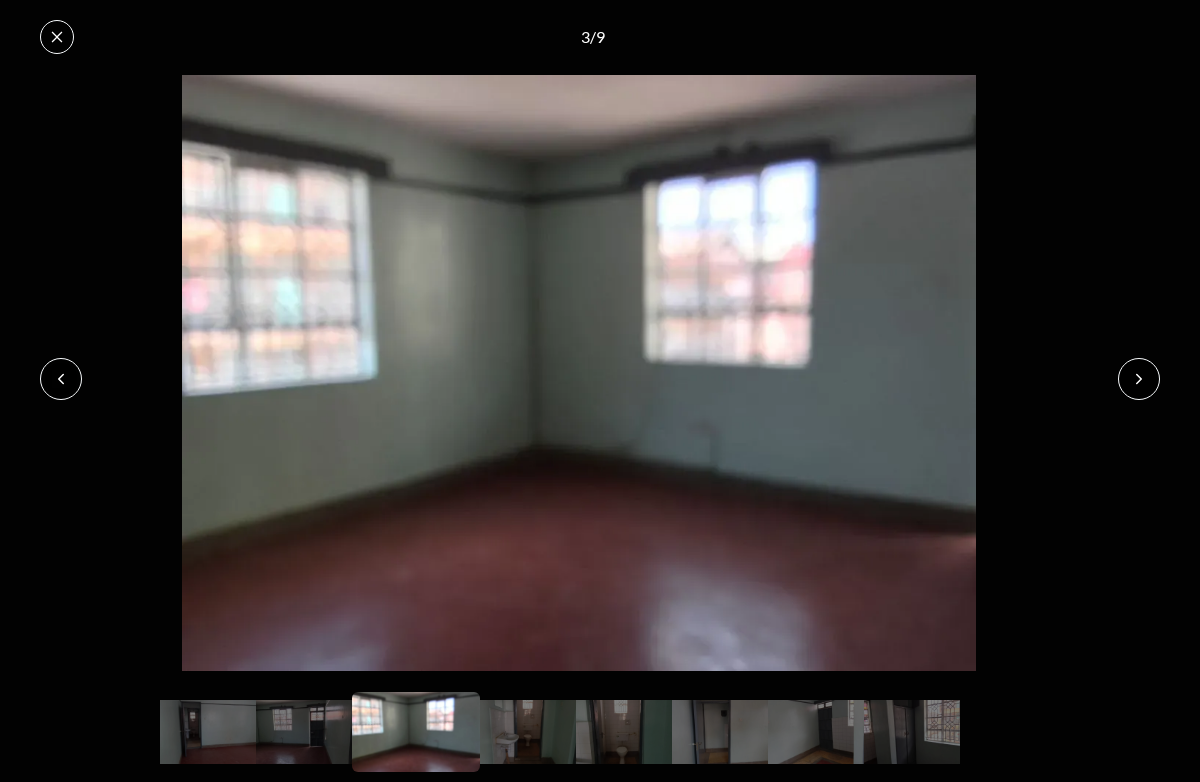 click 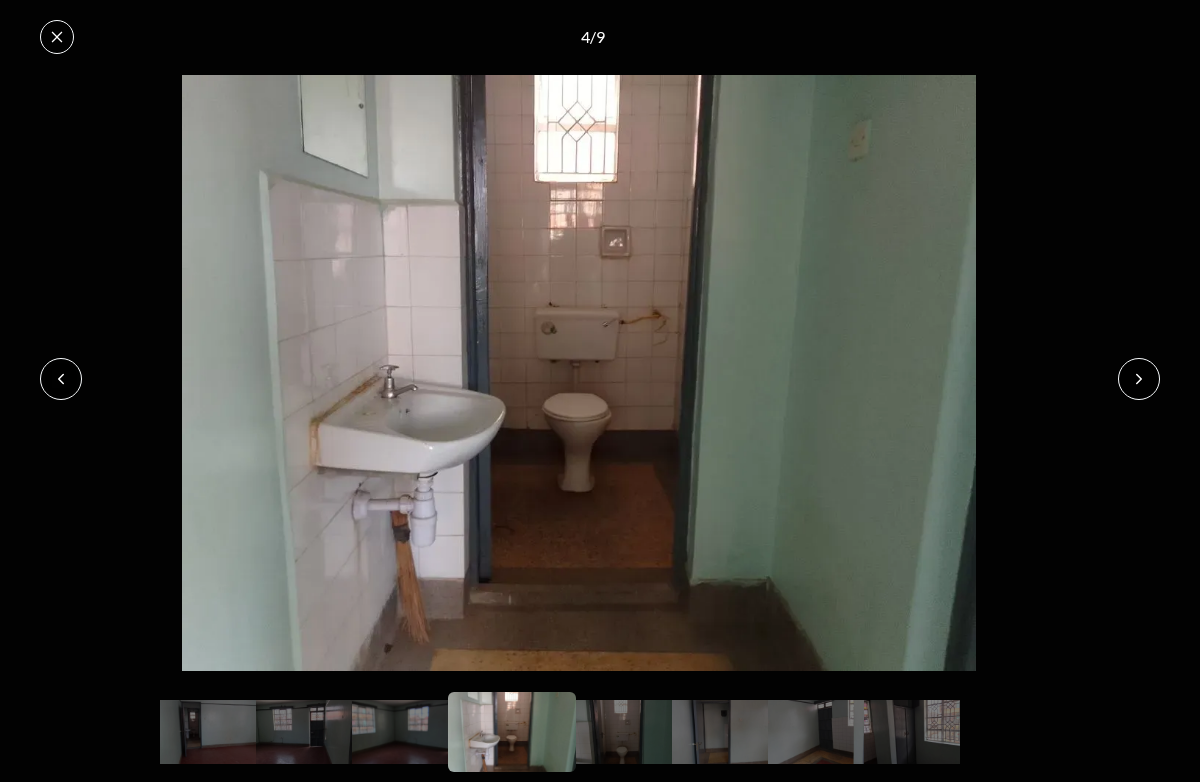 click 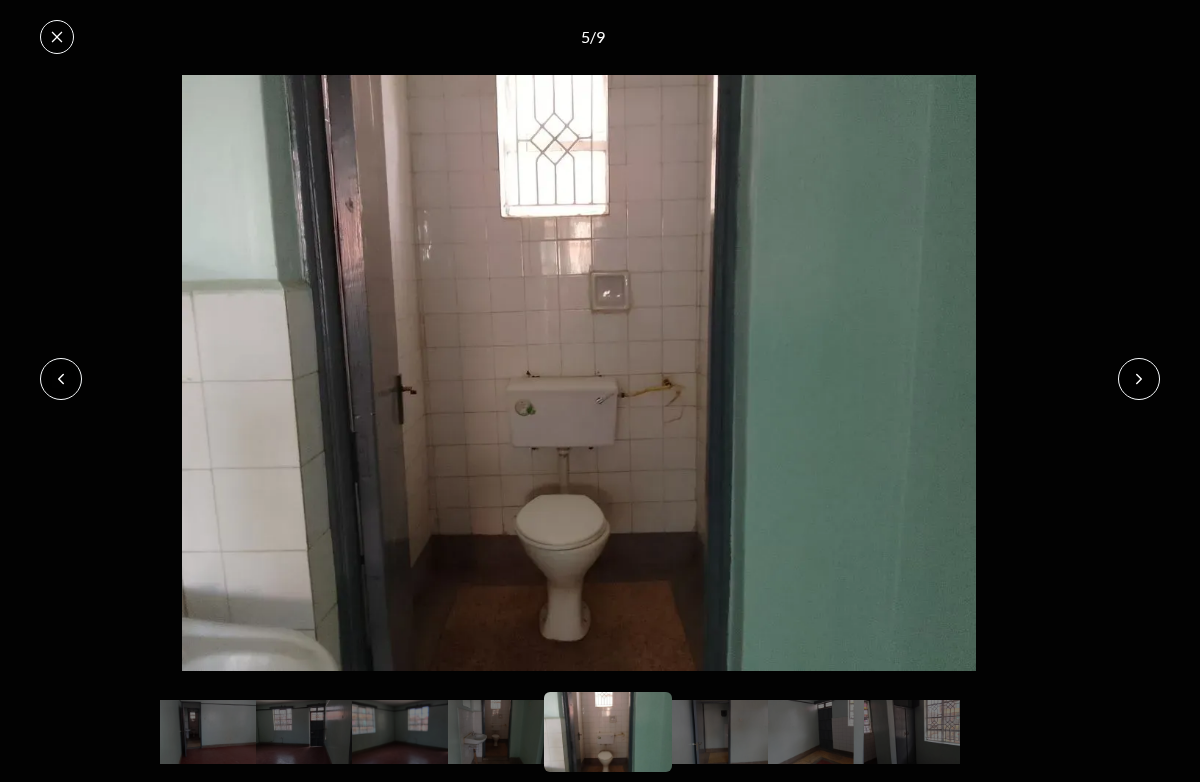 click 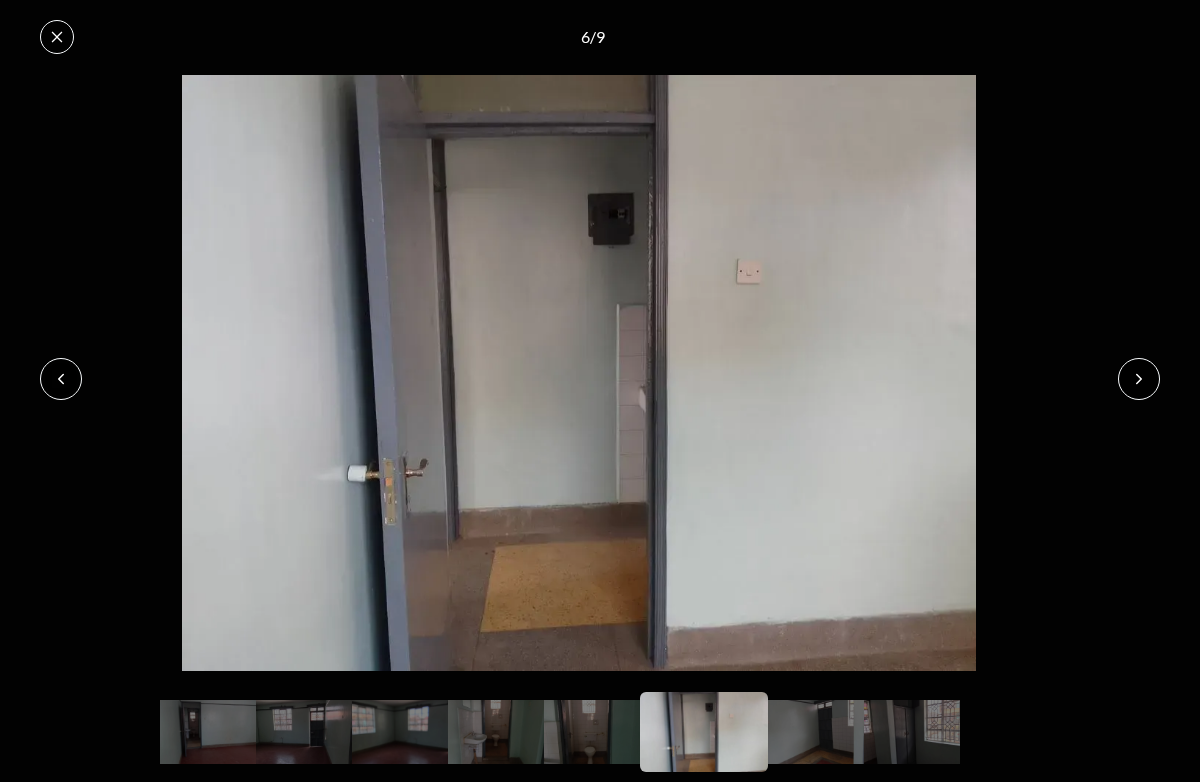 click 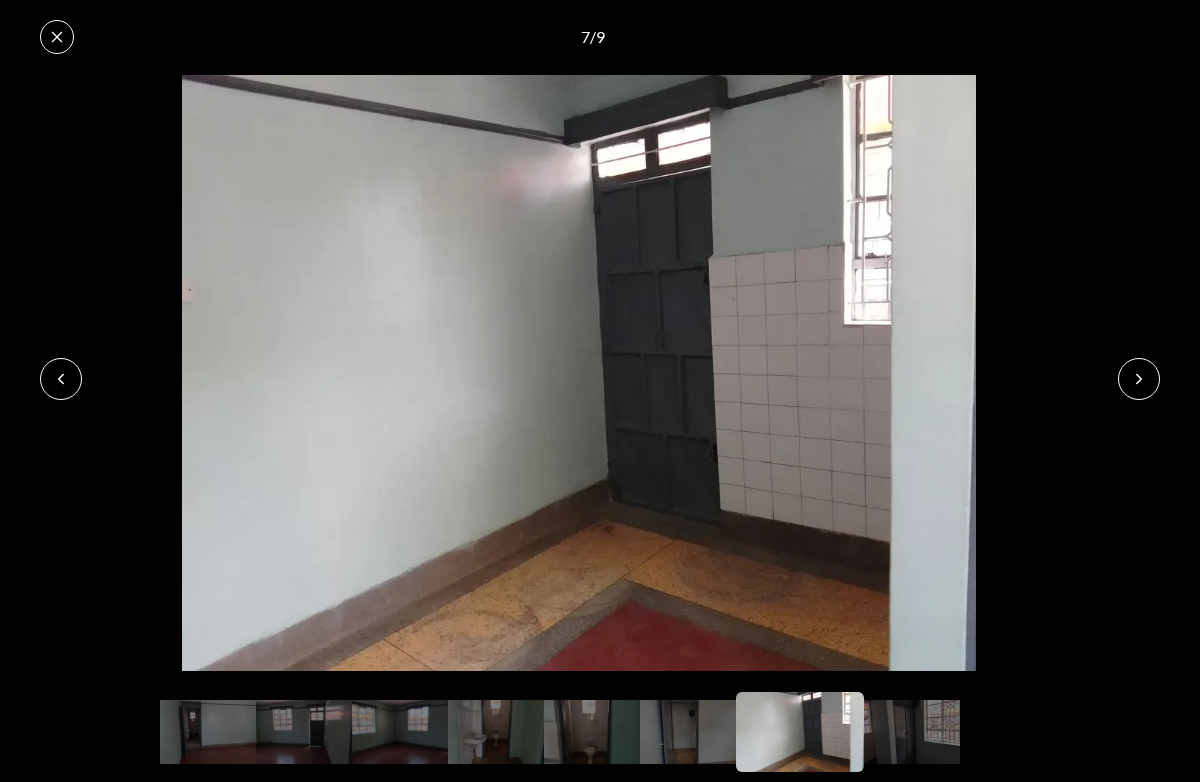 click 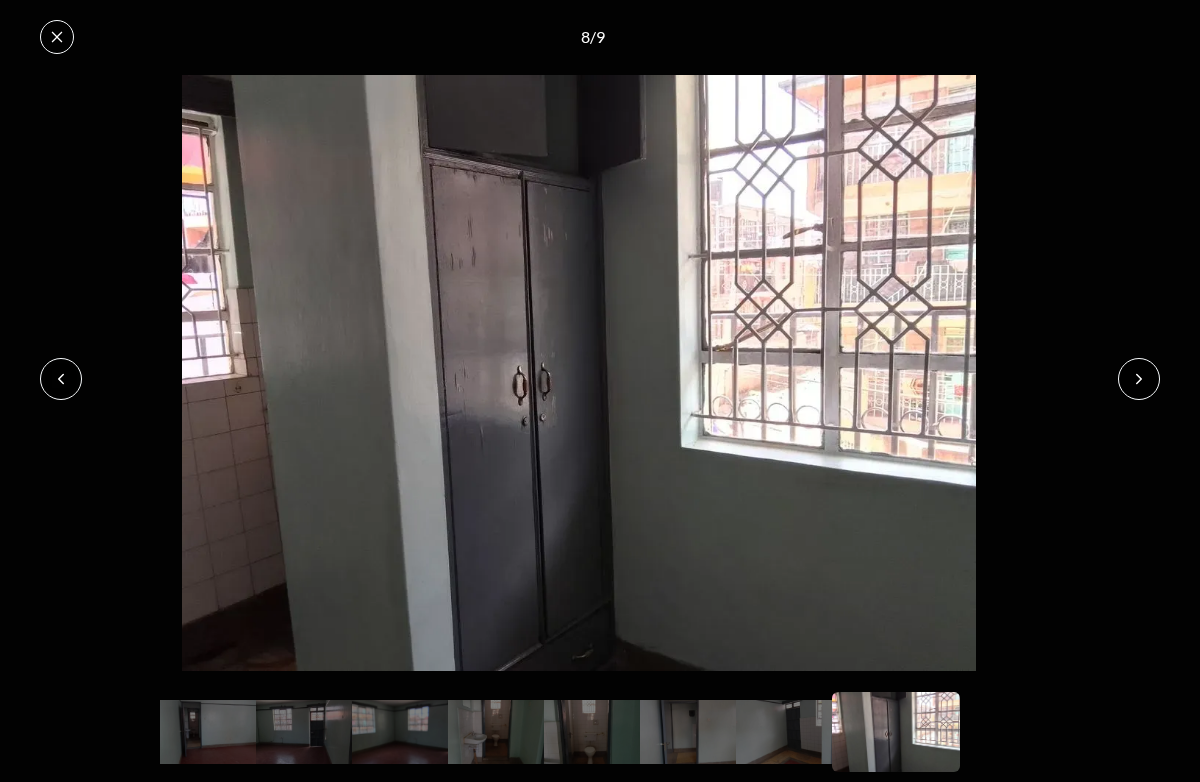 click 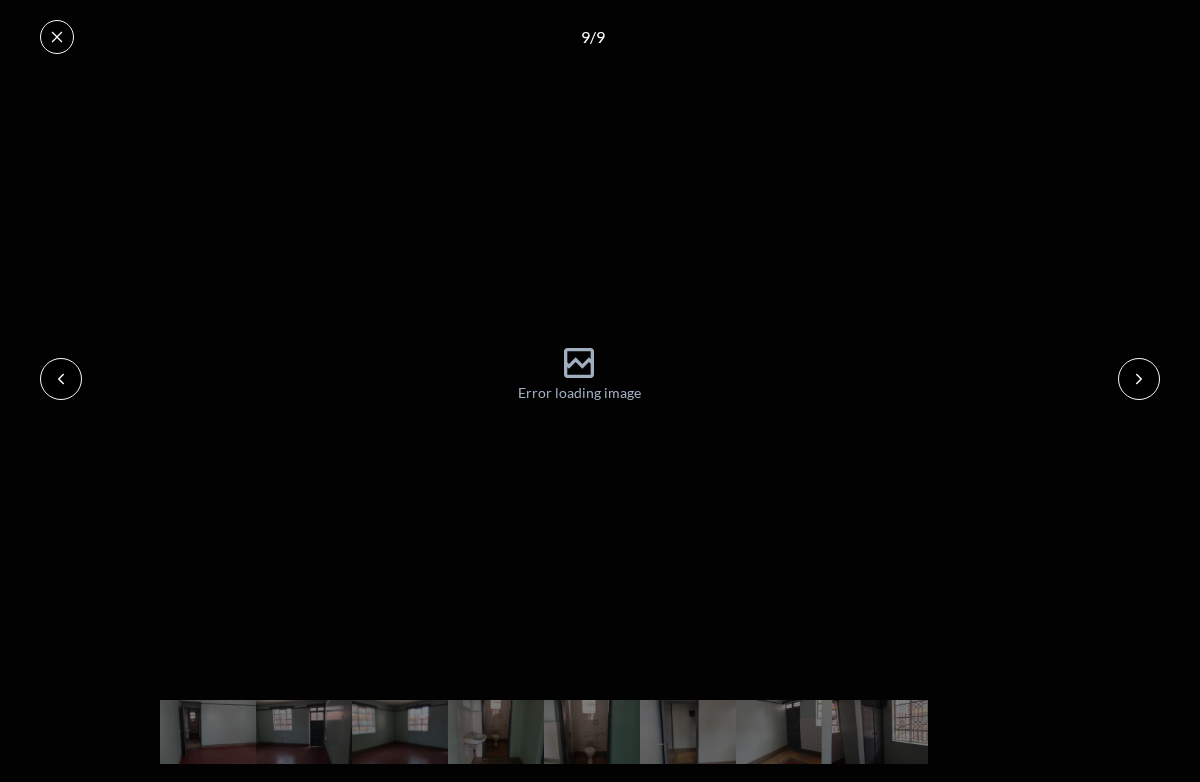click 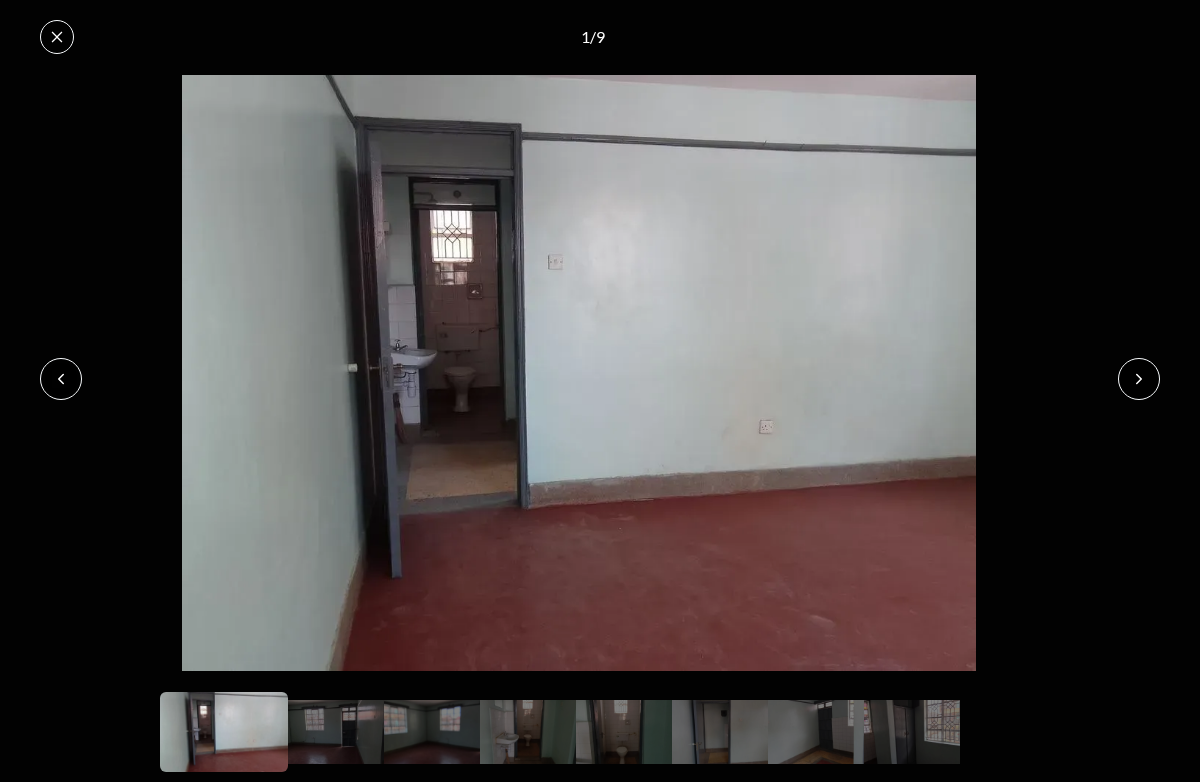 click 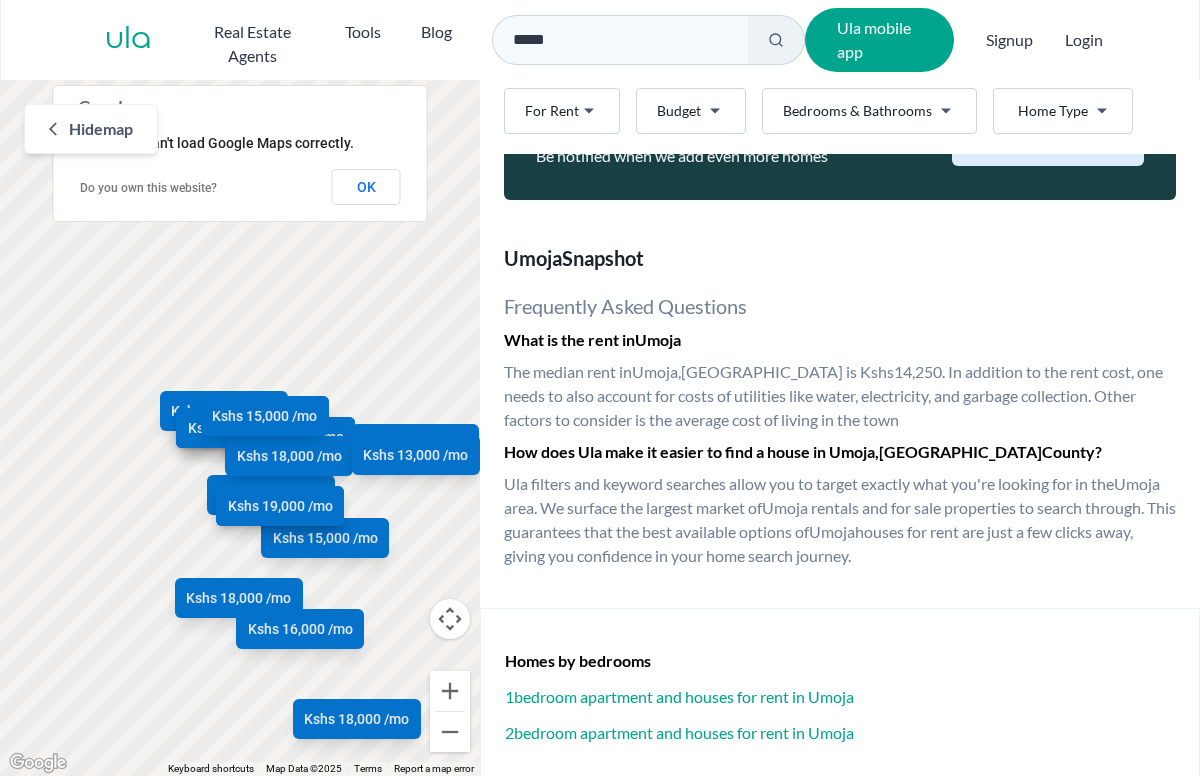 scroll, scrollTop: 3684, scrollLeft: 0, axis: vertical 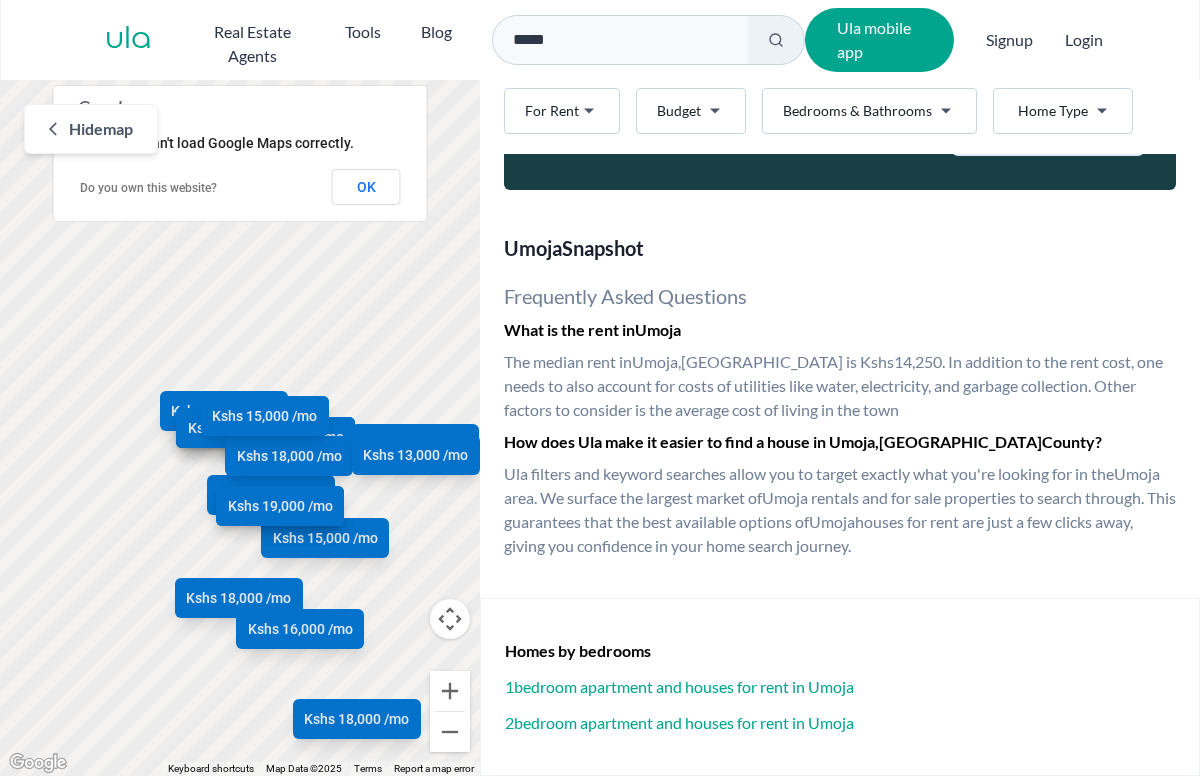 click on "Are you a real estate agent?   Reach more buyers and renters. Sign up Ula Homes App: Easy home search Explore more homes in the app Install ula Real Estate Agents Tools Blog ***** Ula mobile app Signup Login Map Rent For Rent Budget Bedrooms & Bathrooms   Type   Home Type Rent For Rent Budget   Type   Home Type Filter Hide  map   ← Move left → Move right ↑ Move up ↓ Move down + Zoom in - Zoom out Home Jump left by 75% End Jump right by 75% Page Up Jump up by 75% Page Down Jump down by 75% Kshs   13,000 /mo Kshs   10,000 /mo Kshs   13,500 /mo Kshs   18,000 /mo Kshs   18,000 /mo Kshs   11,000 /mo Kshs   15,000 /mo Kshs   11,500 /mo Kshs   14,500 /mo Kshs   11,500 /mo Kshs   19,500 /mo Kshs   25,000 /mo Kshs   13,000 /mo Kshs   14,000 /mo Kshs   18,000 /mo Kshs   16,000 /mo Kshs   19,000 /mo Kshs   15,000 /mo Kshs   13,000 /mo Kshs   13,000 /mo Keyboard shortcuts Map Data Map Data ©2025 Map data ©2025 100 m  Click to toggle between metric and imperial units Terms Report a map error OK Umoja  rentals" at bounding box center (600, 388) 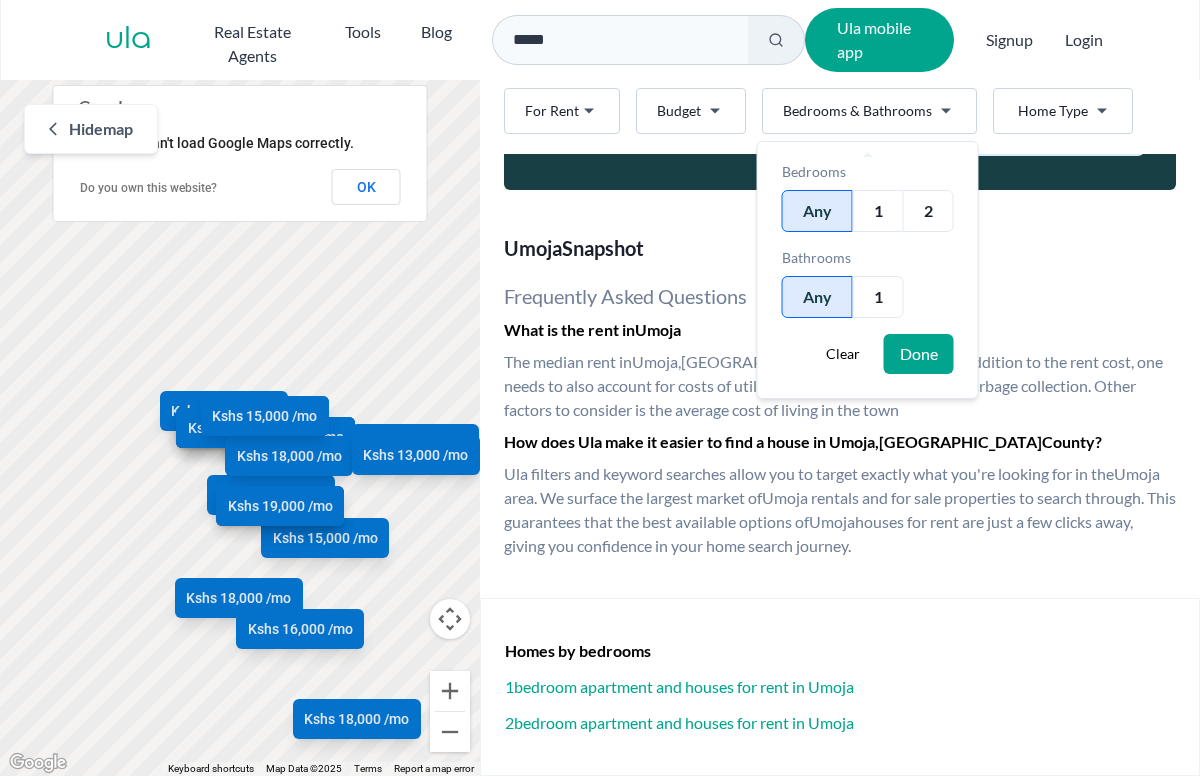 click on "2" at bounding box center [928, 211] 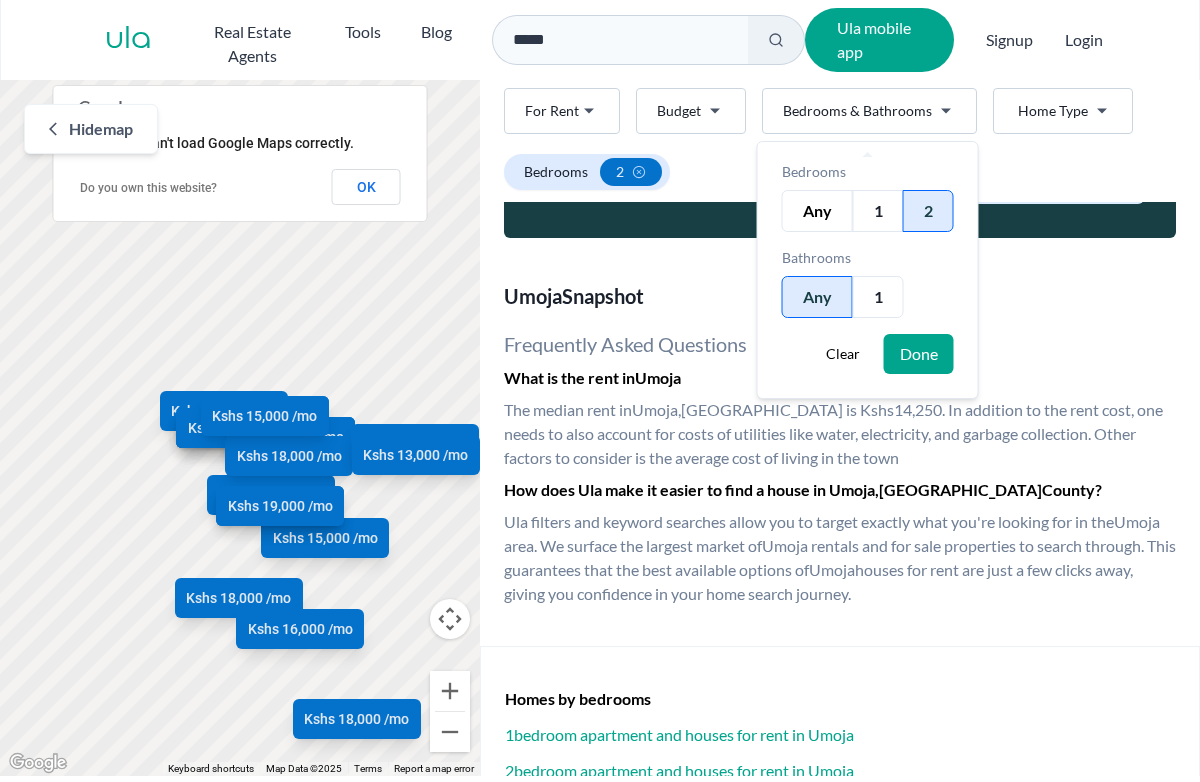scroll, scrollTop: 2012, scrollLeft: 0, axis: vertical 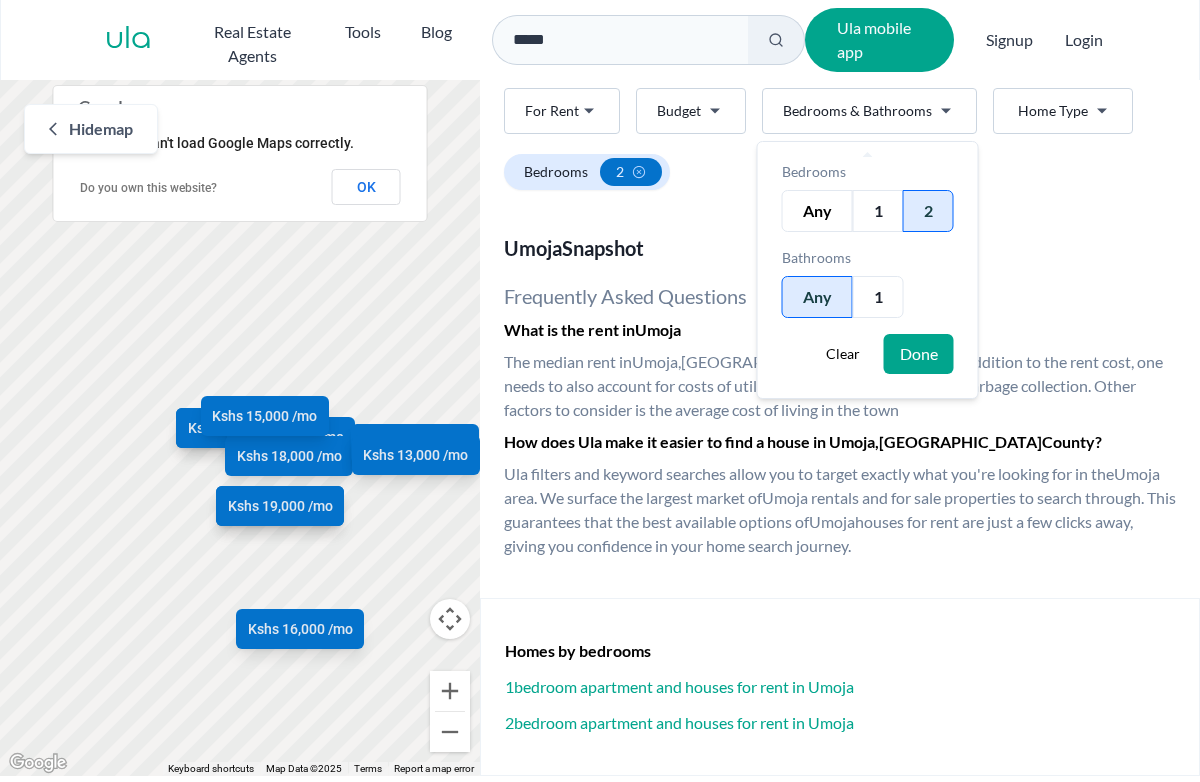 click on "Done" at bounding box center (919, 354) 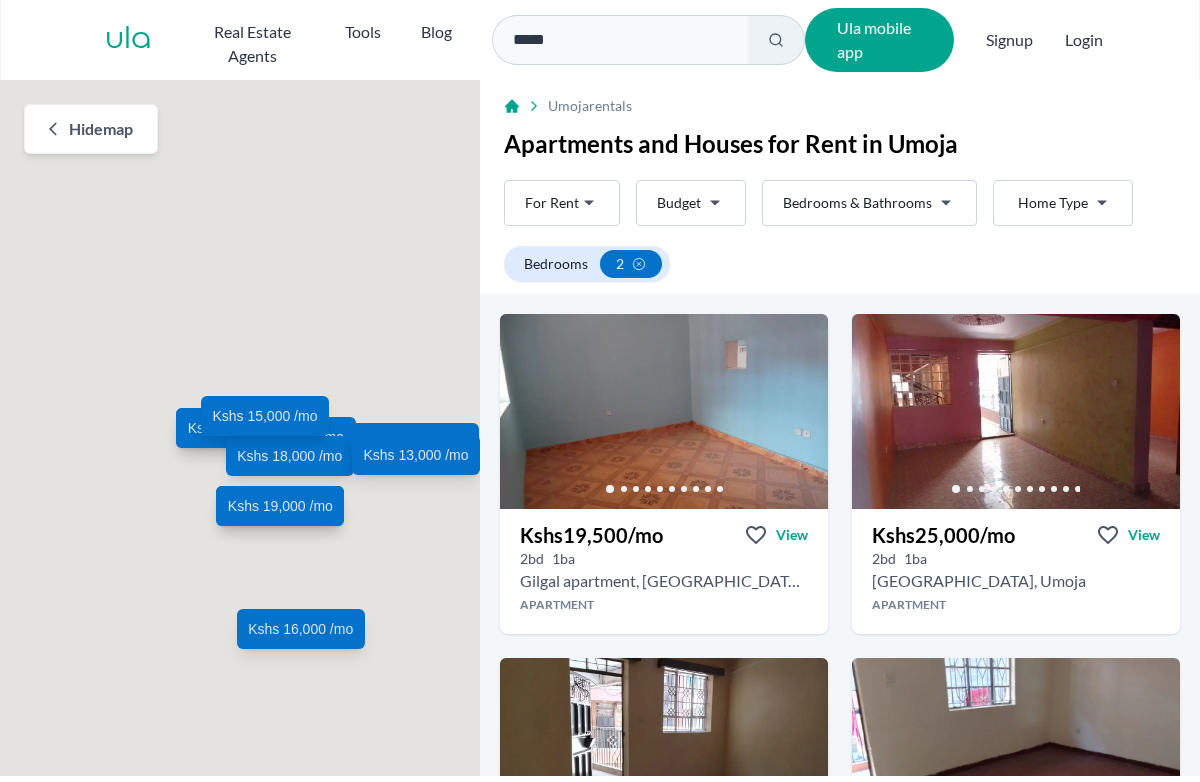 scroll, scrollTop: 0, scrollLeft: 0, axis: both 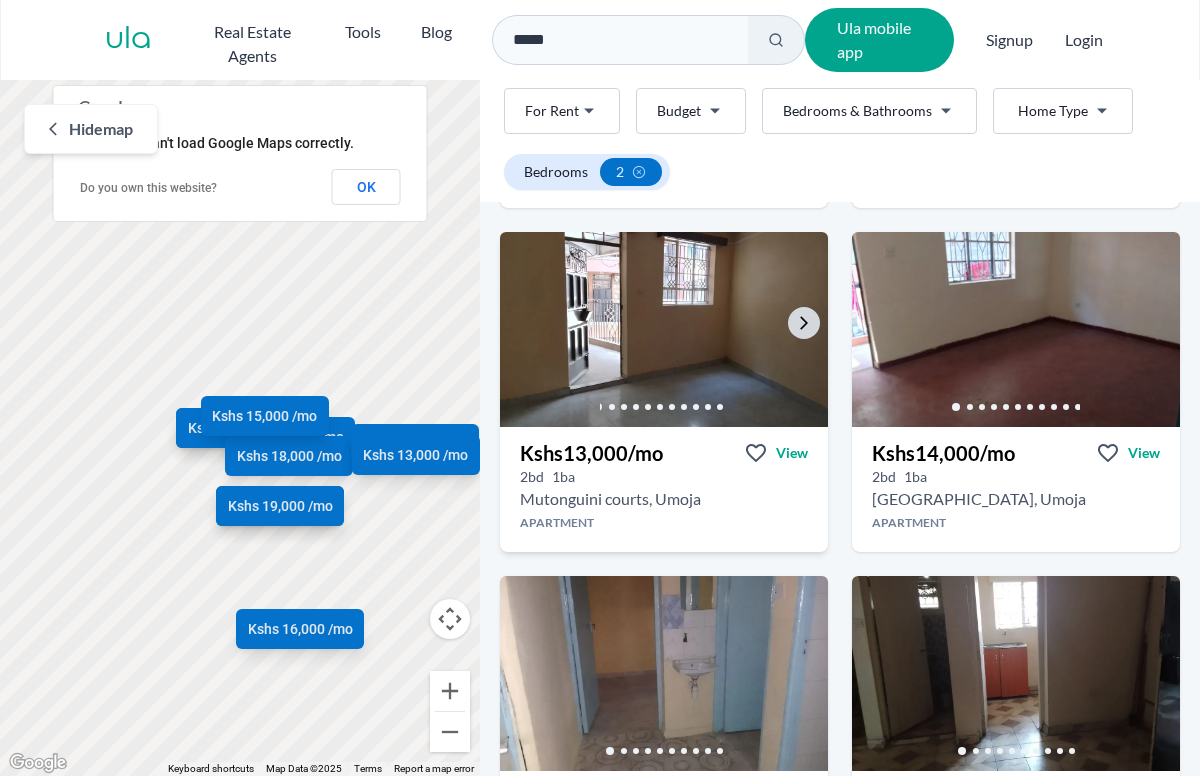 click at bounding box center (664, 329) 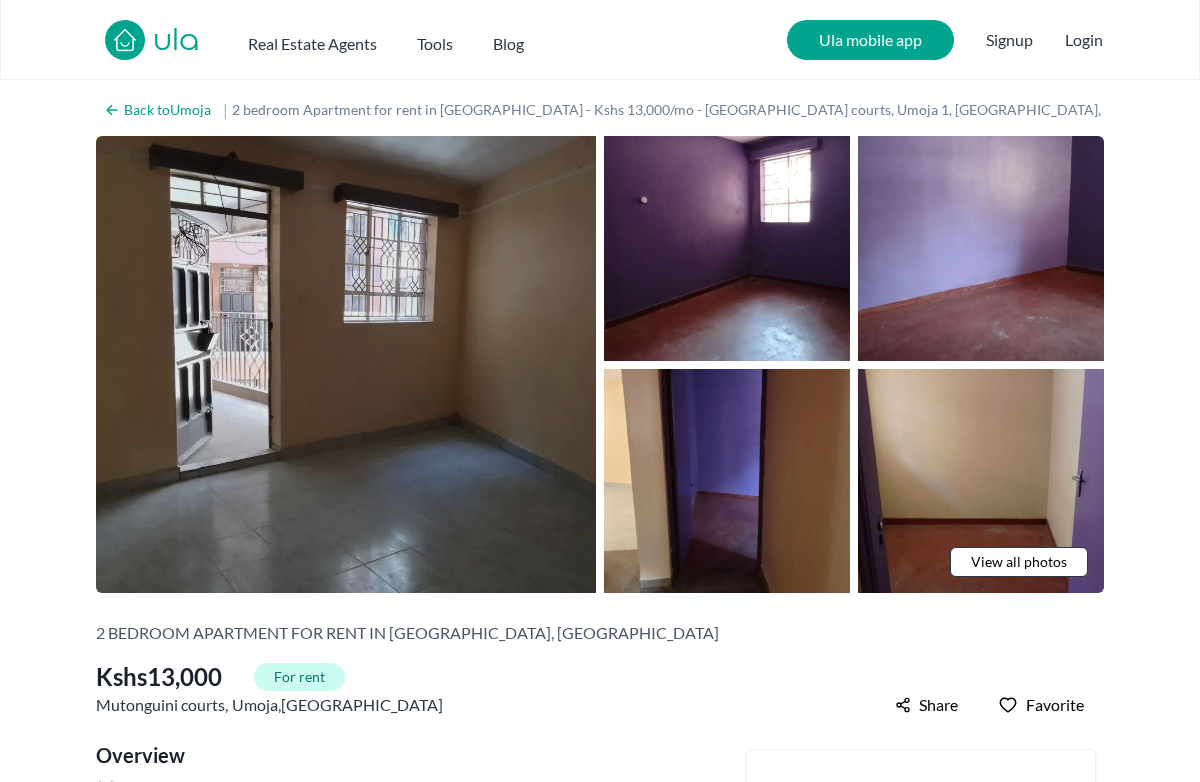 click at bounding box center [346, 364] 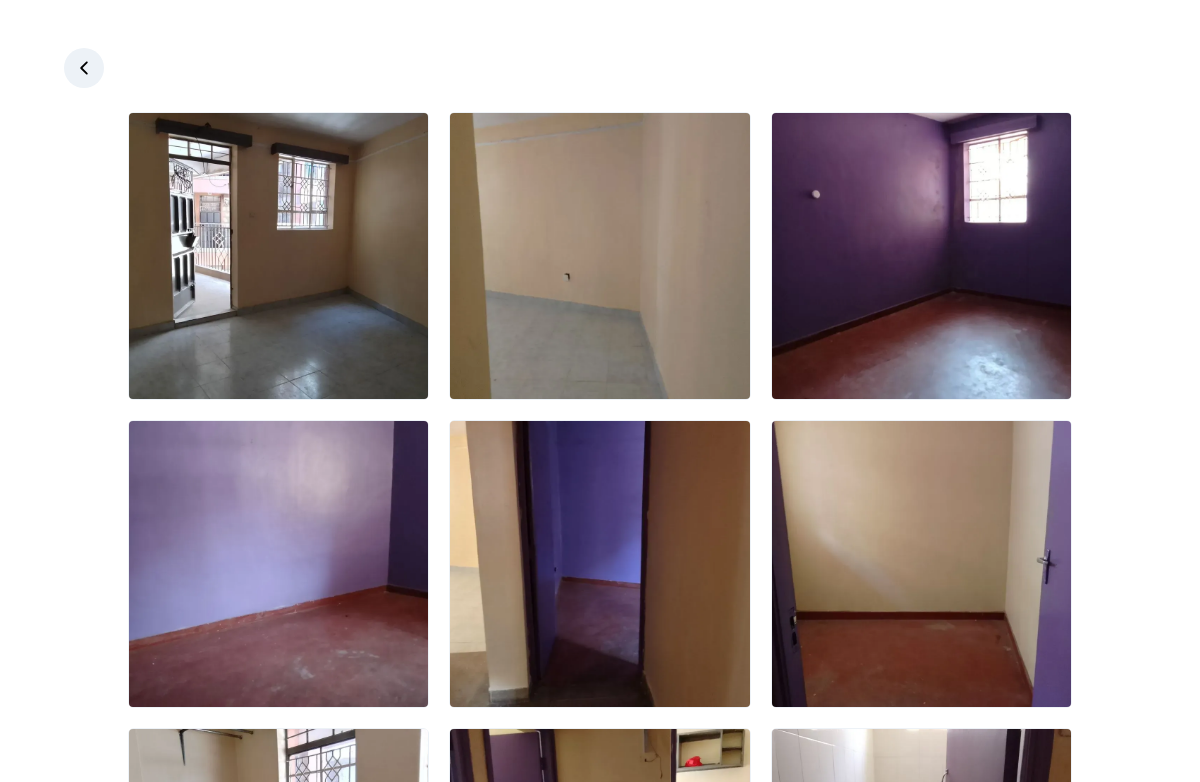click at bounding box center (600, 718) 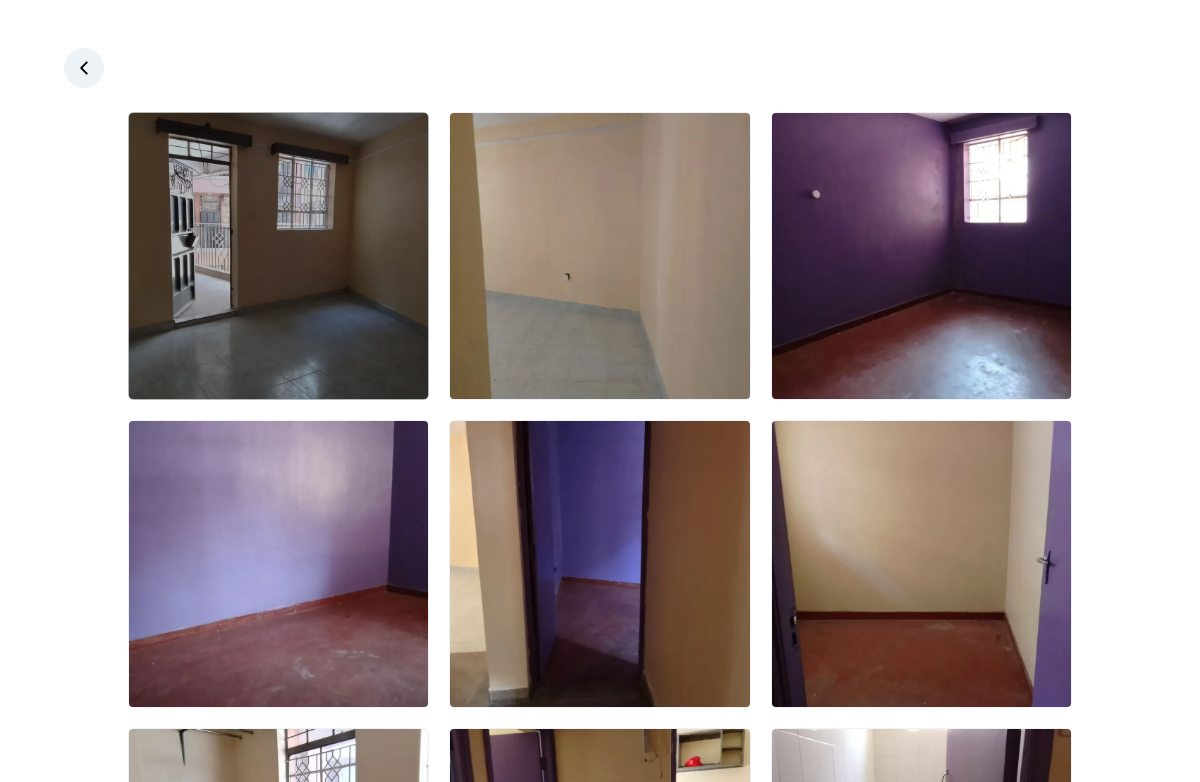 click at bounding box center [278, 256] 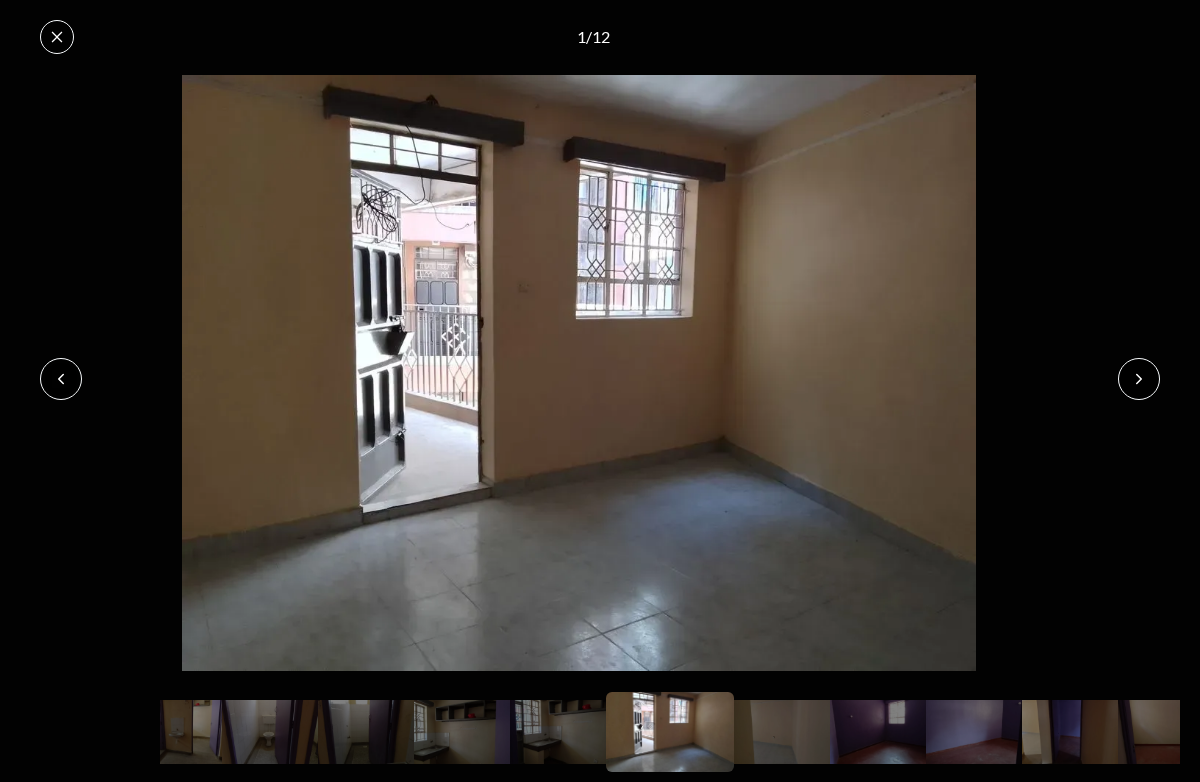 click 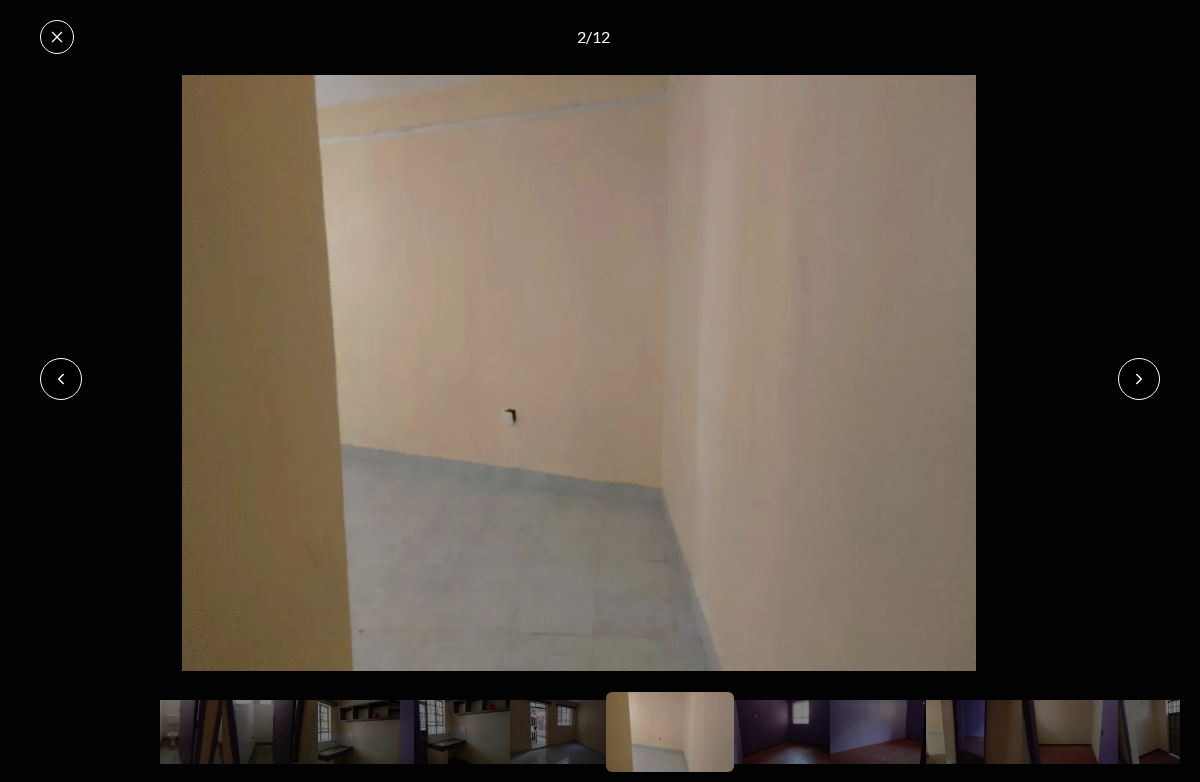 click 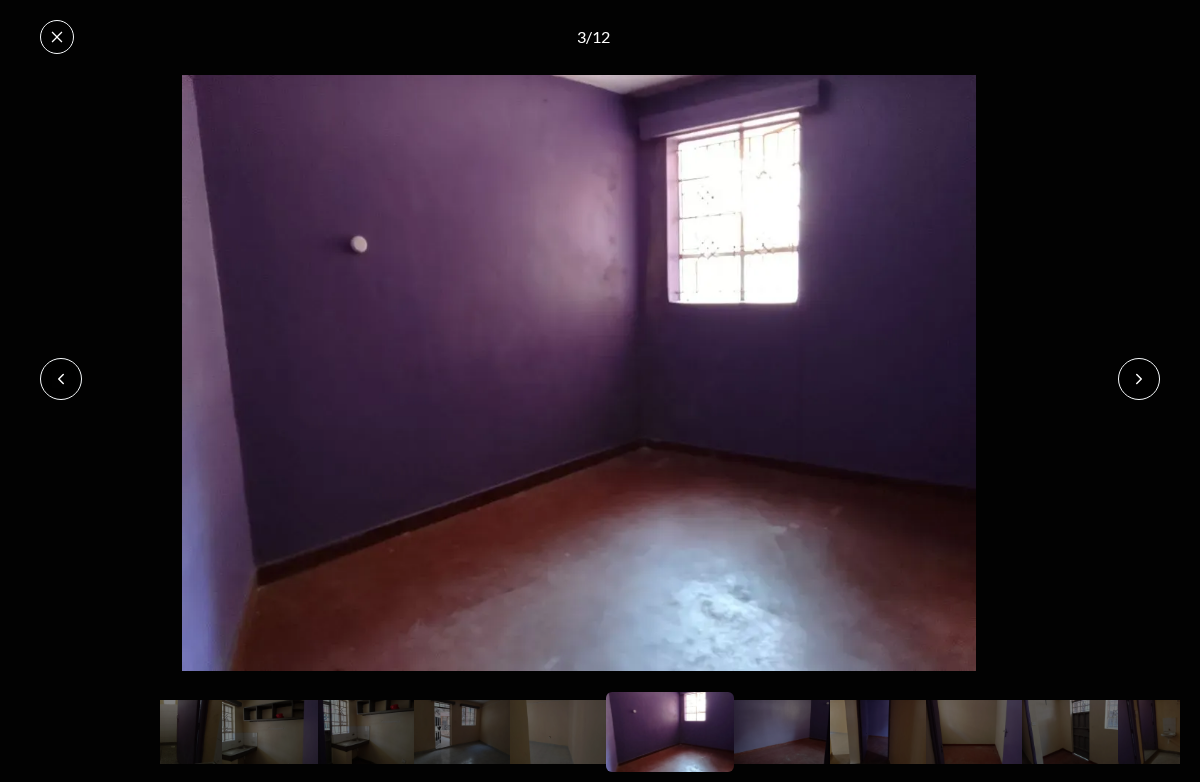 click 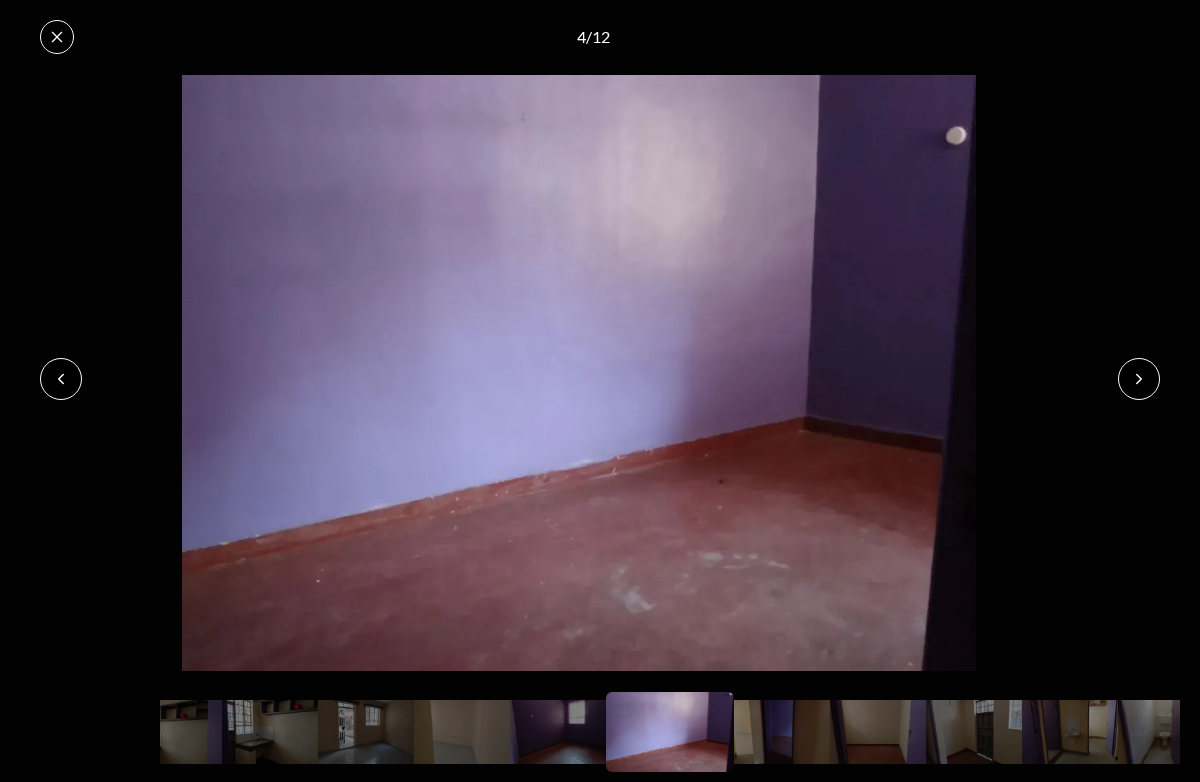 click 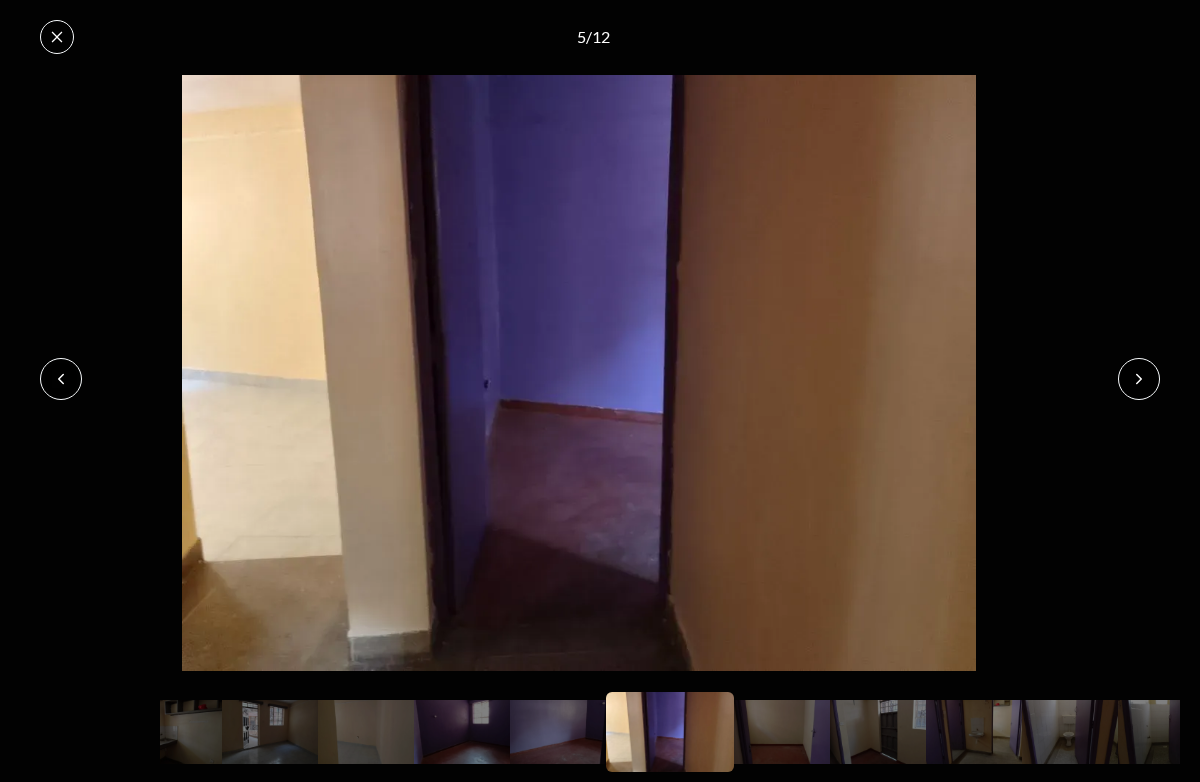 click 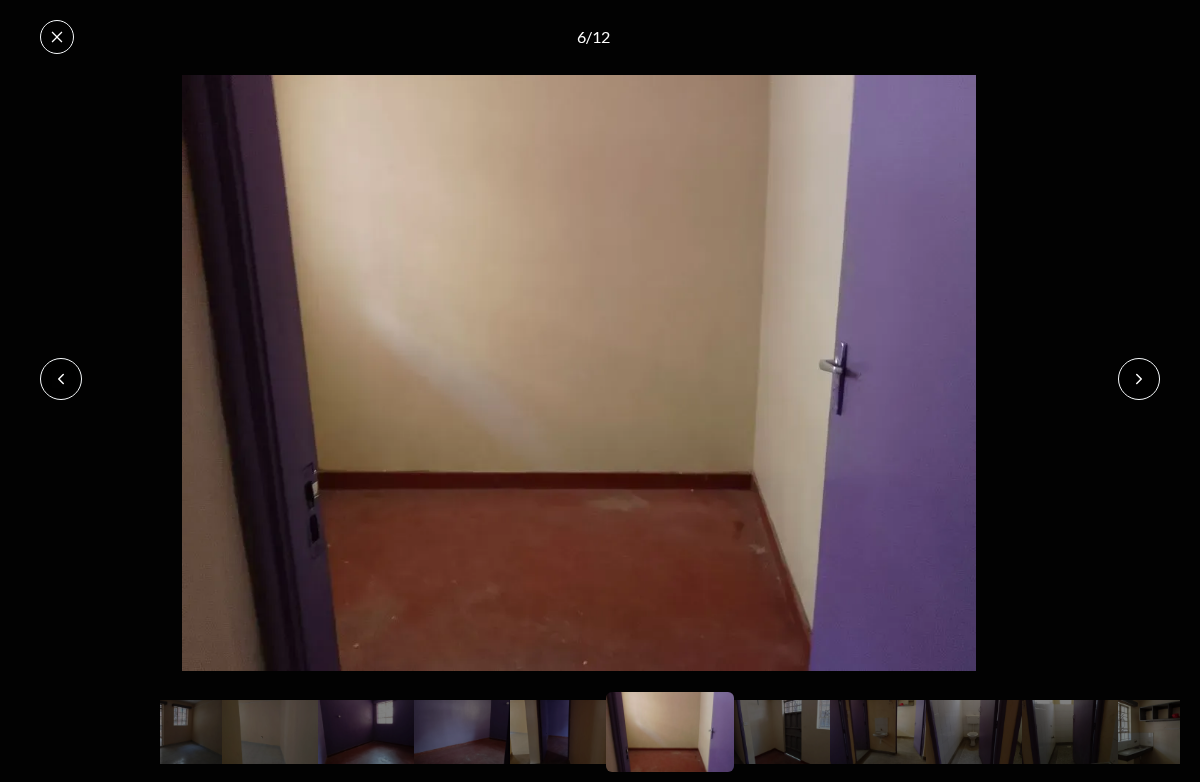 click 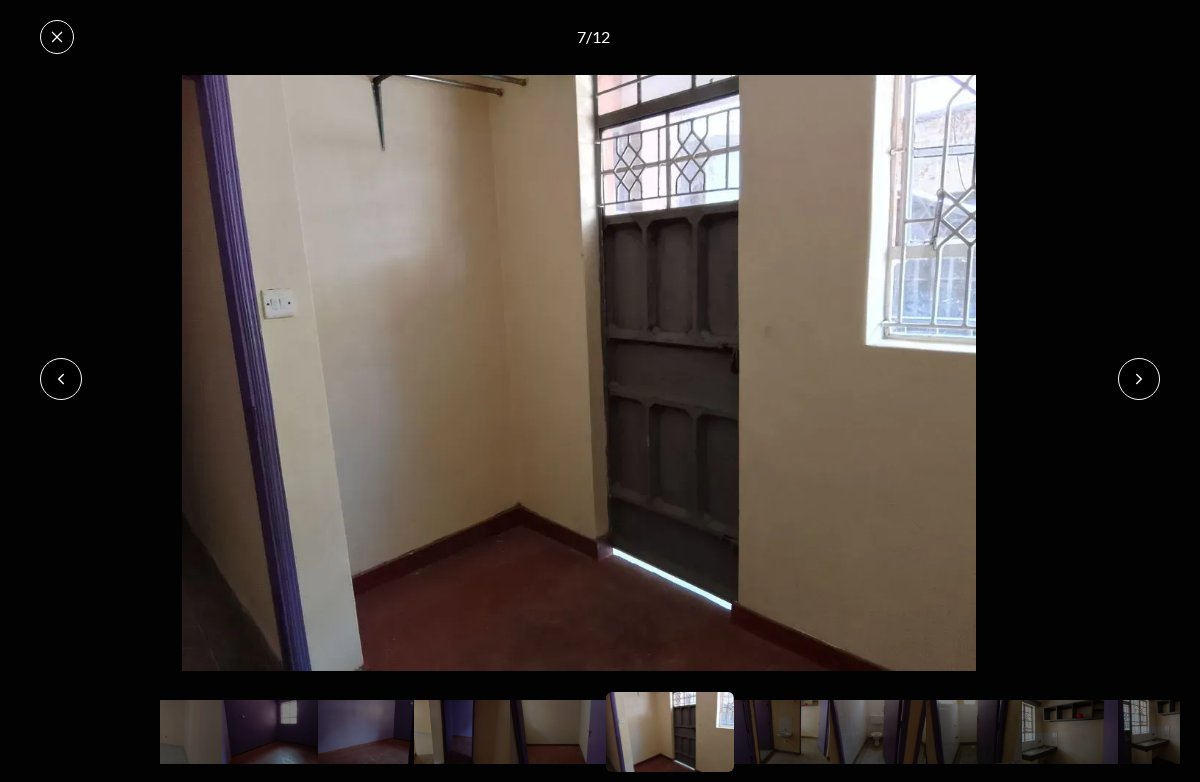 click 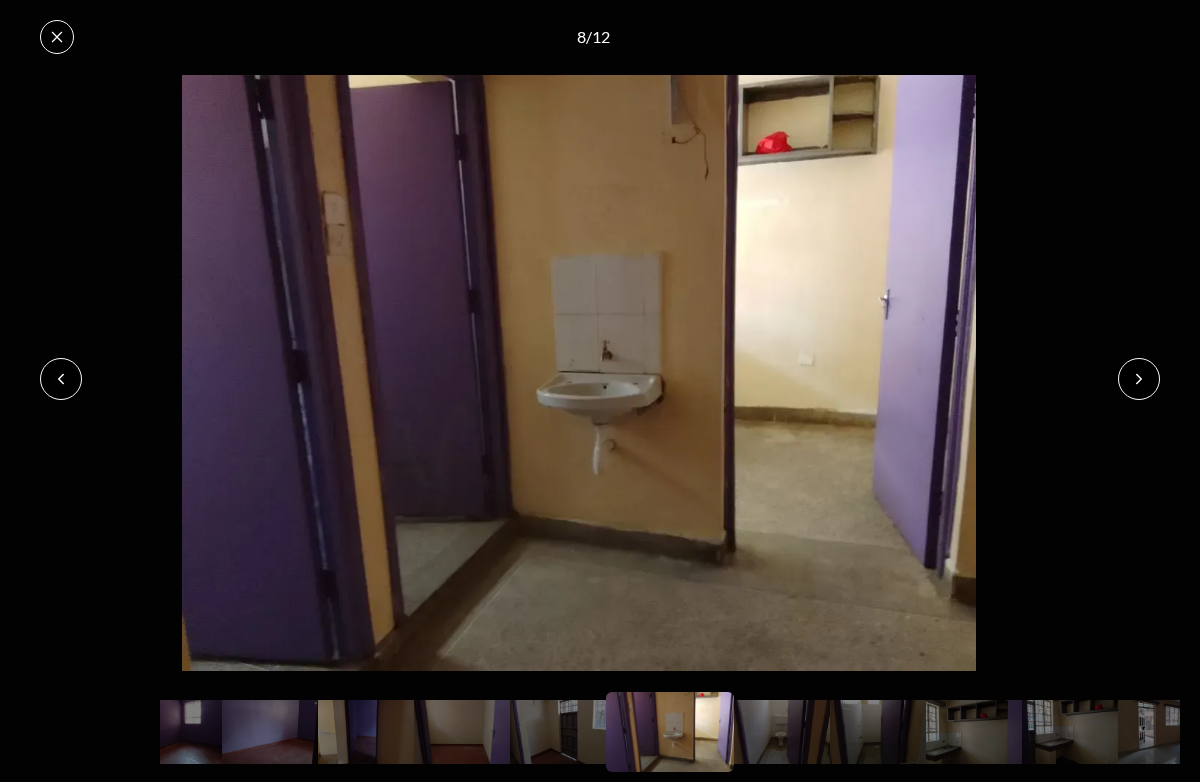 click 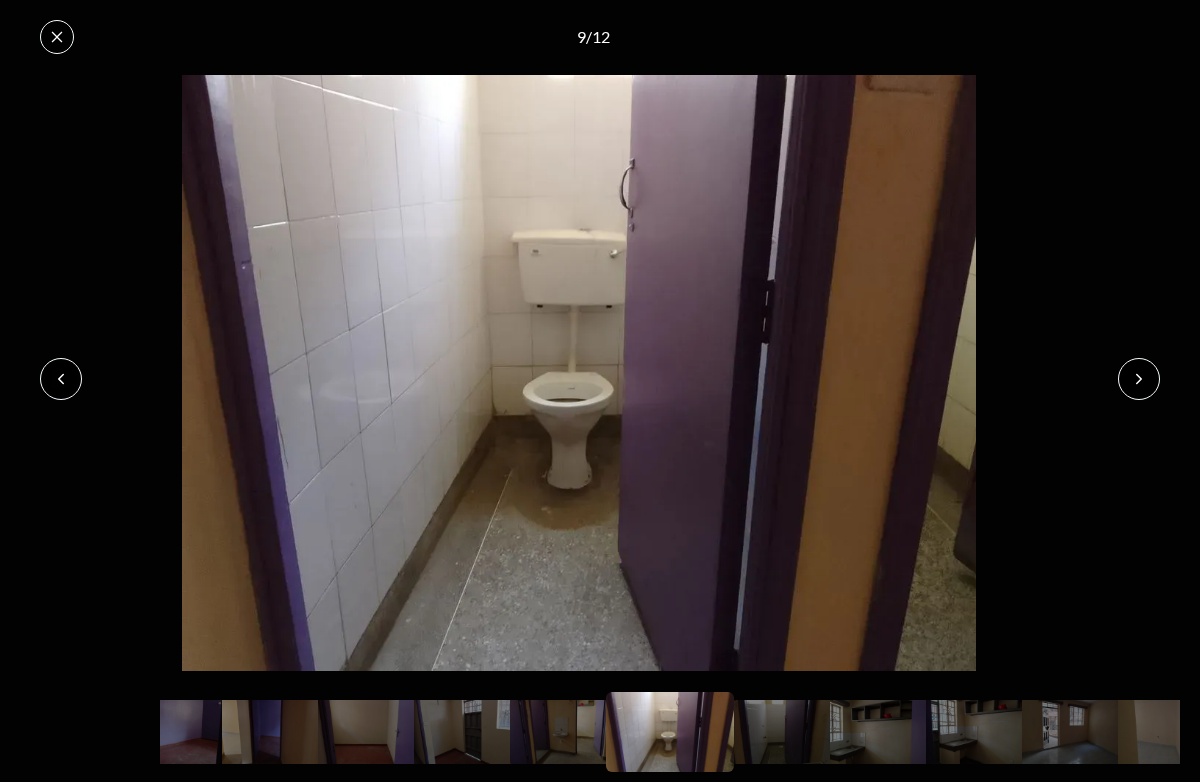 click 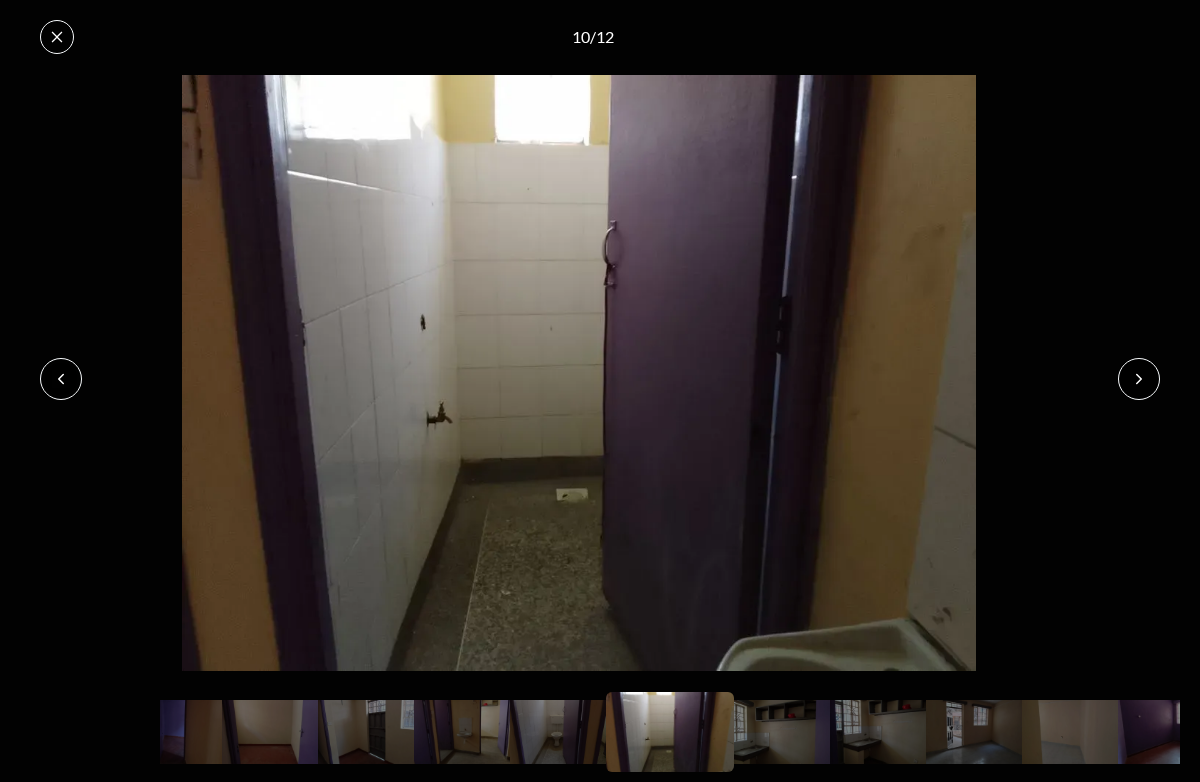 click 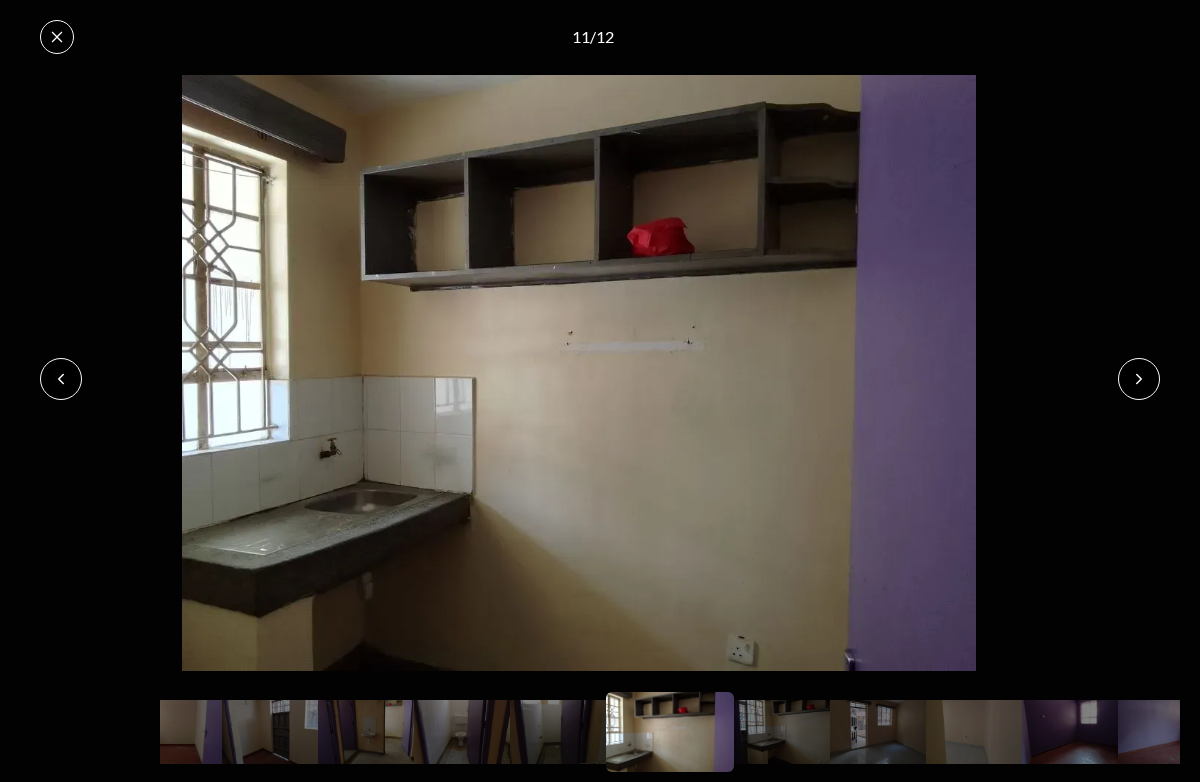 click 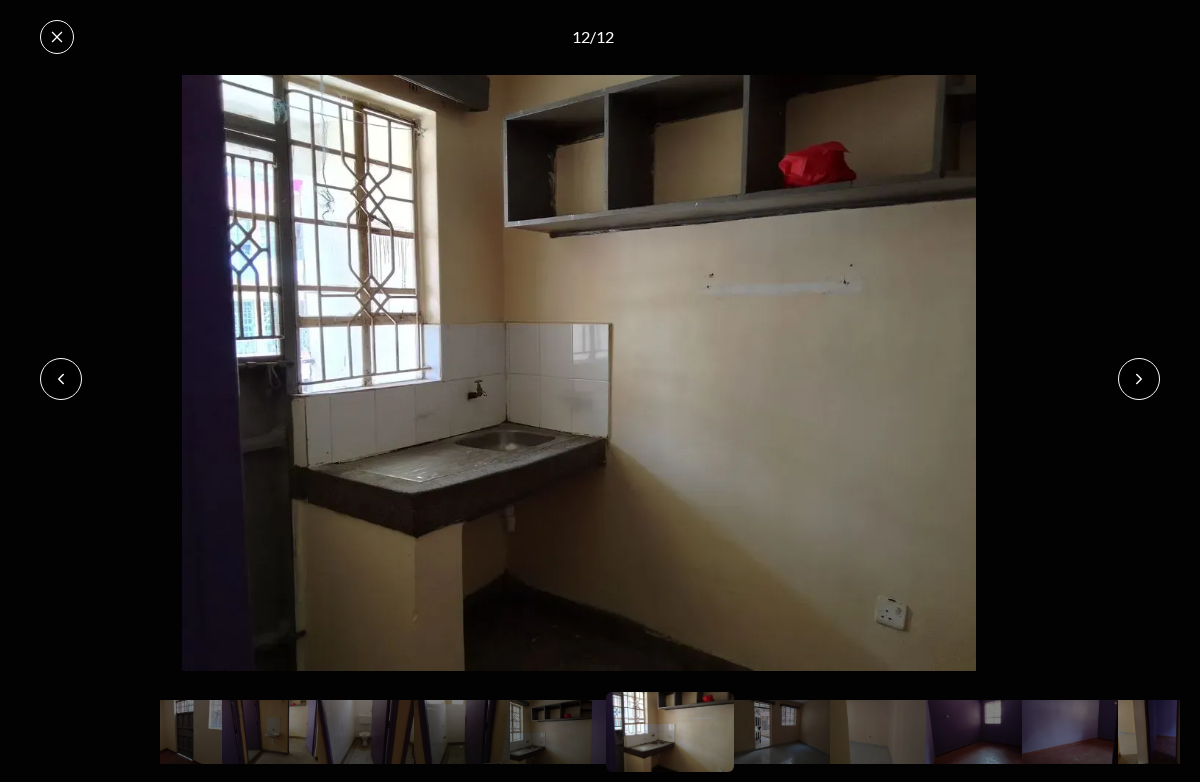 click 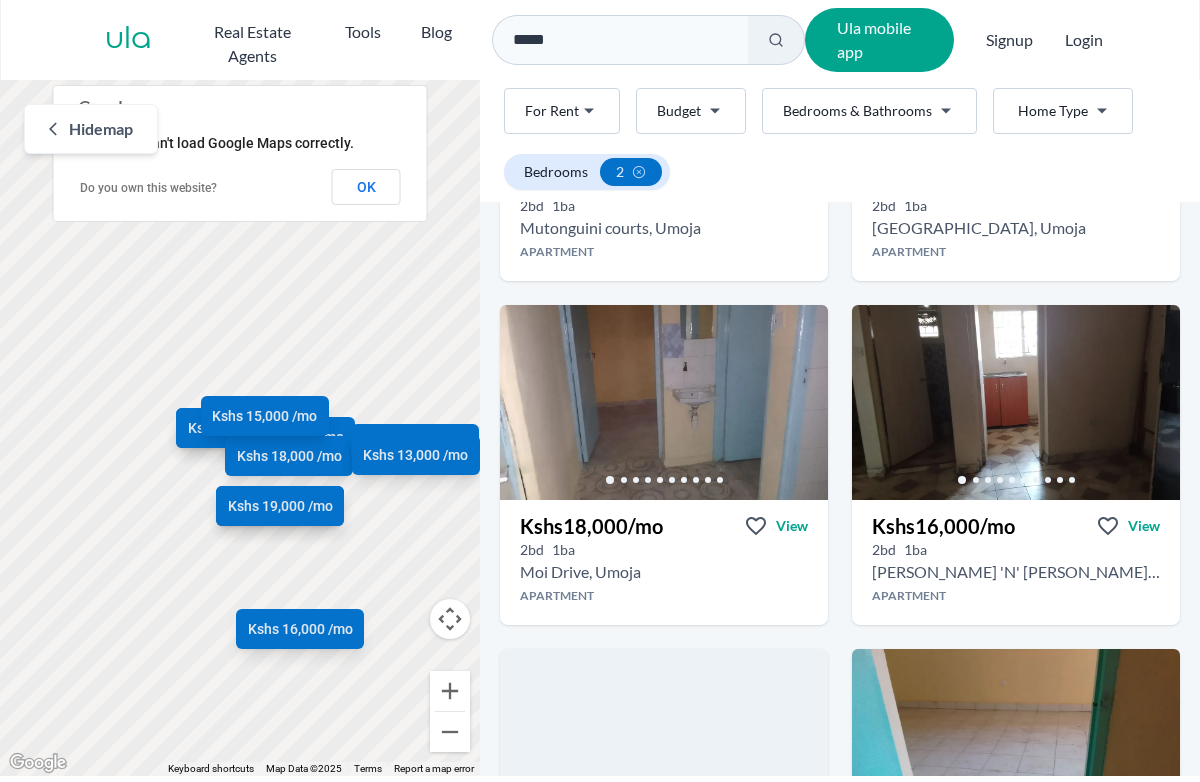 scroll, scrollTop: 688, scrollLeft: 0, axis: vertical 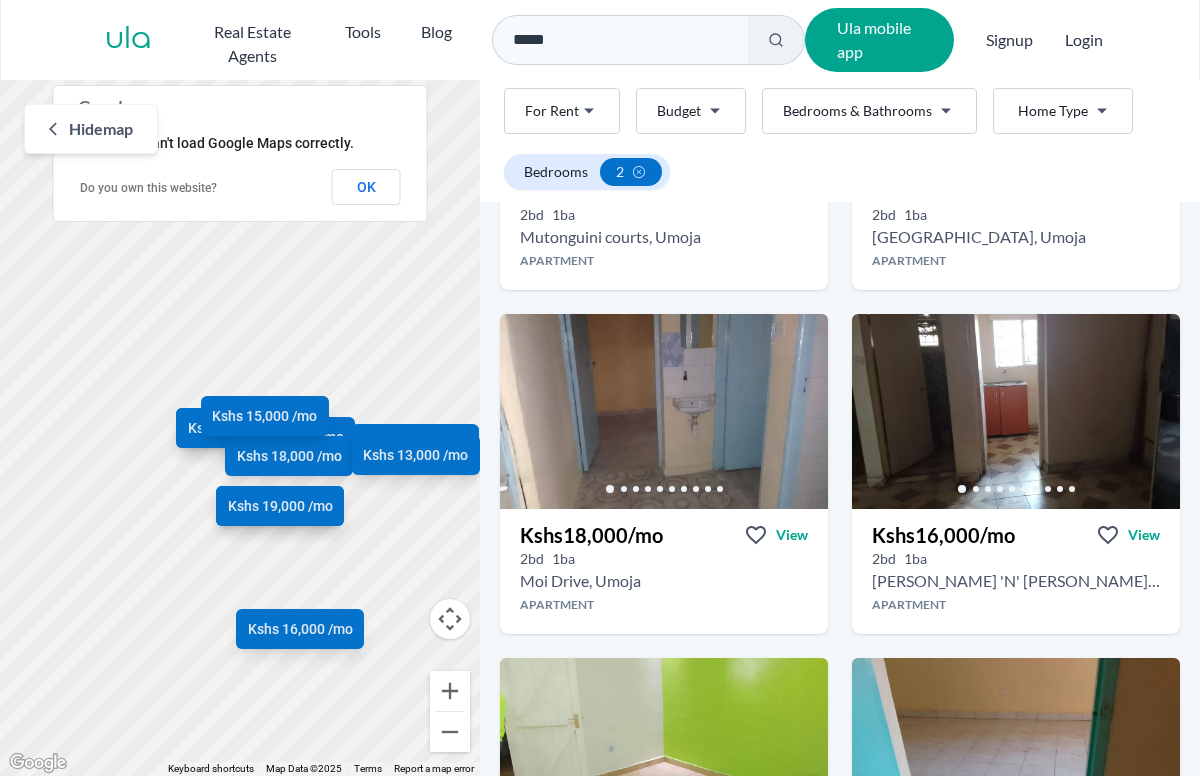 click at bounding box center [664, 411] 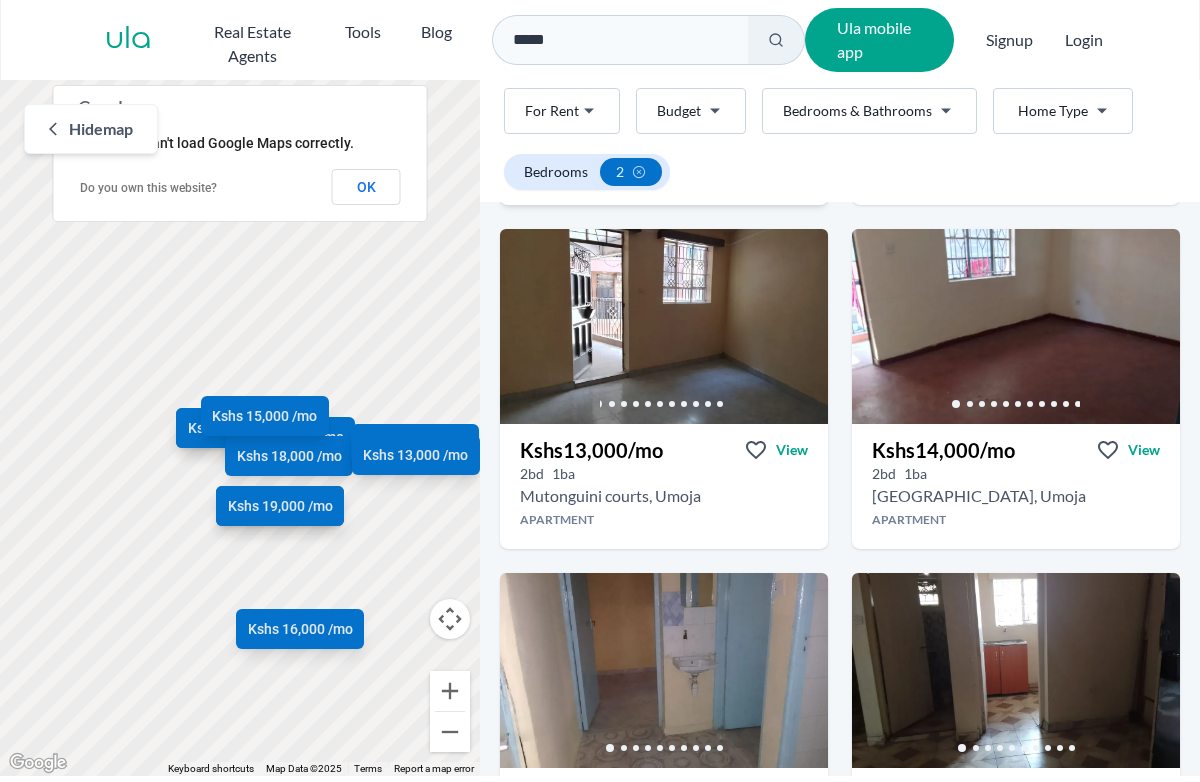scroll, scrollTop: 425, scrollLeft: 0, axis: vertical 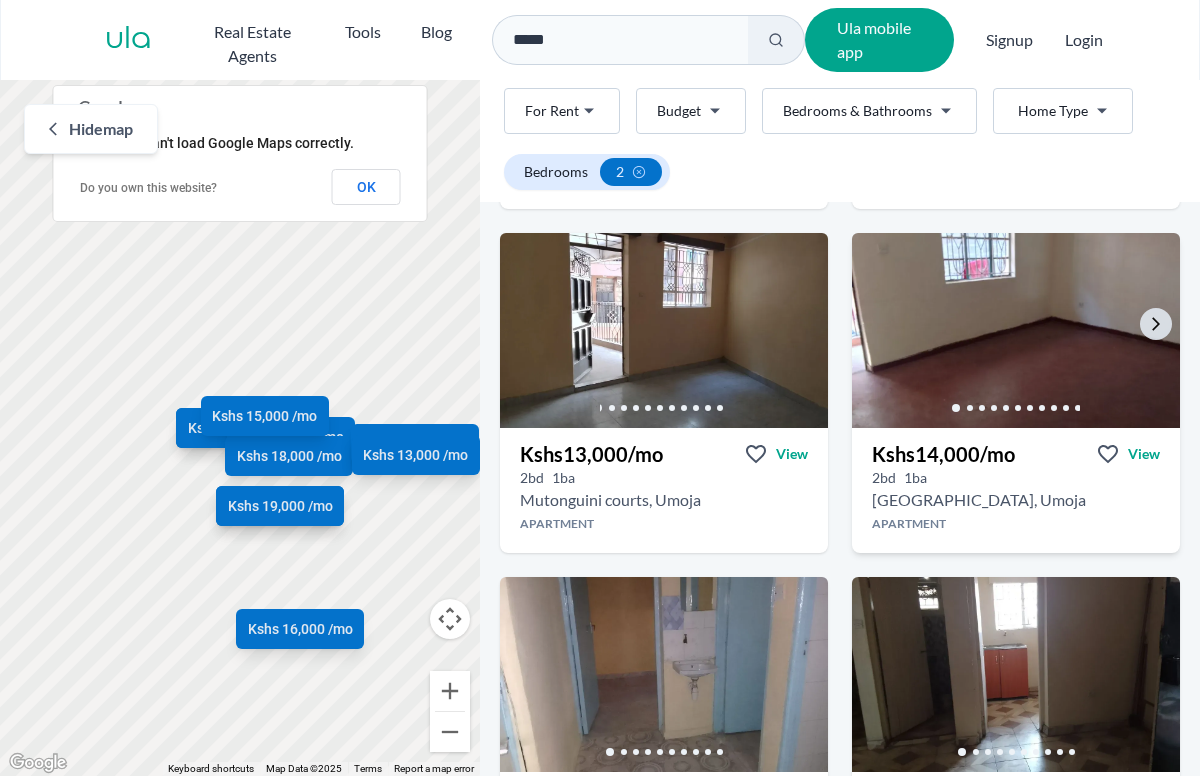 click at bounding box center (1016, 330) 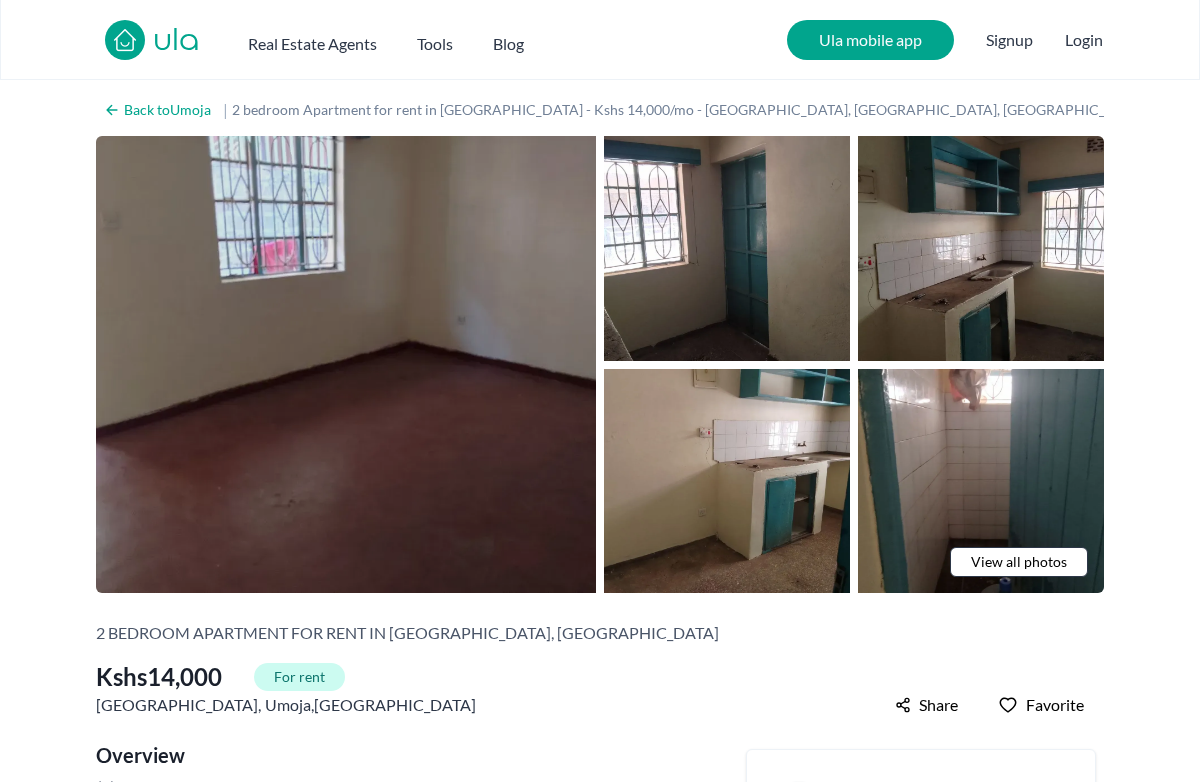 click at bounding box center [346, 364] 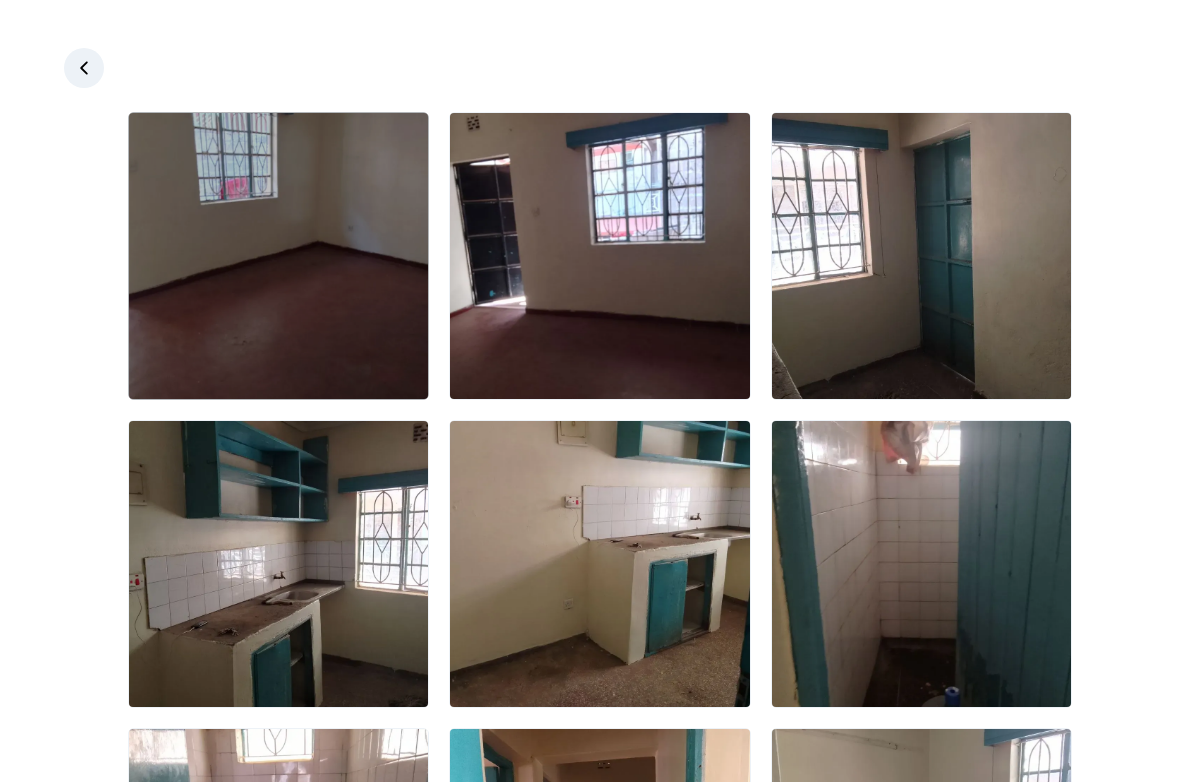 click at bounding box center [278, 256] 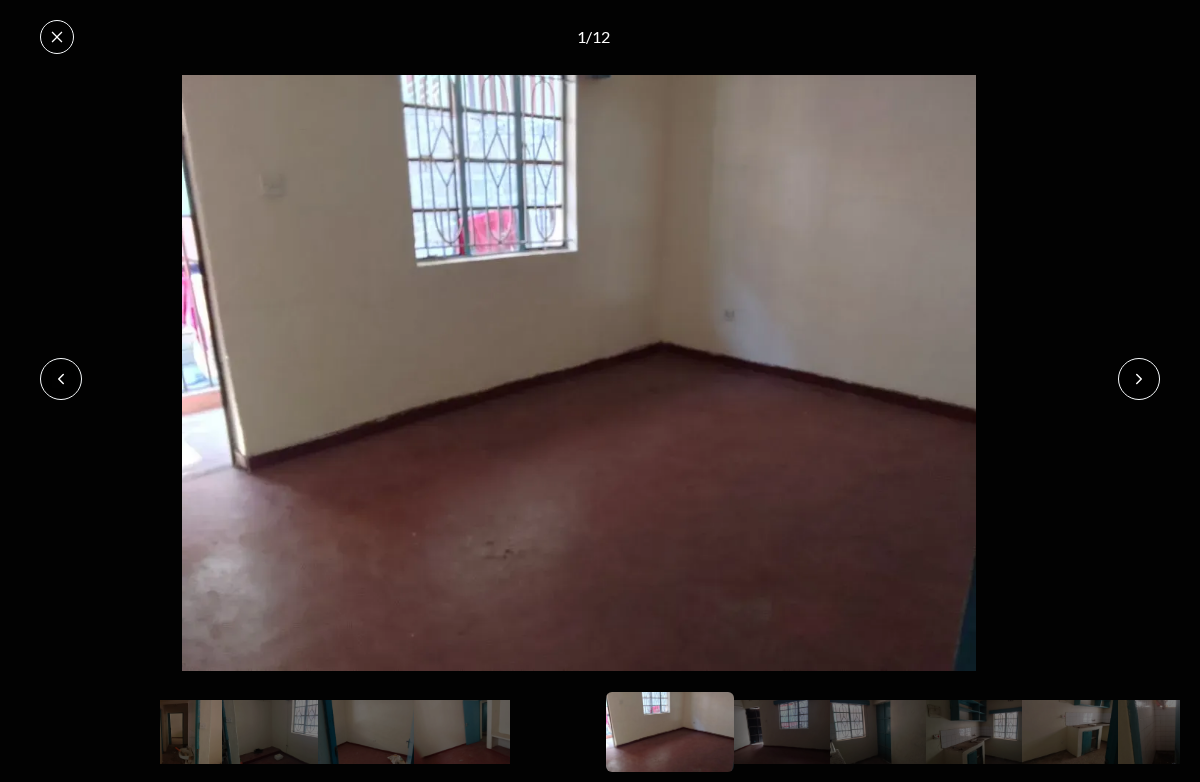 click 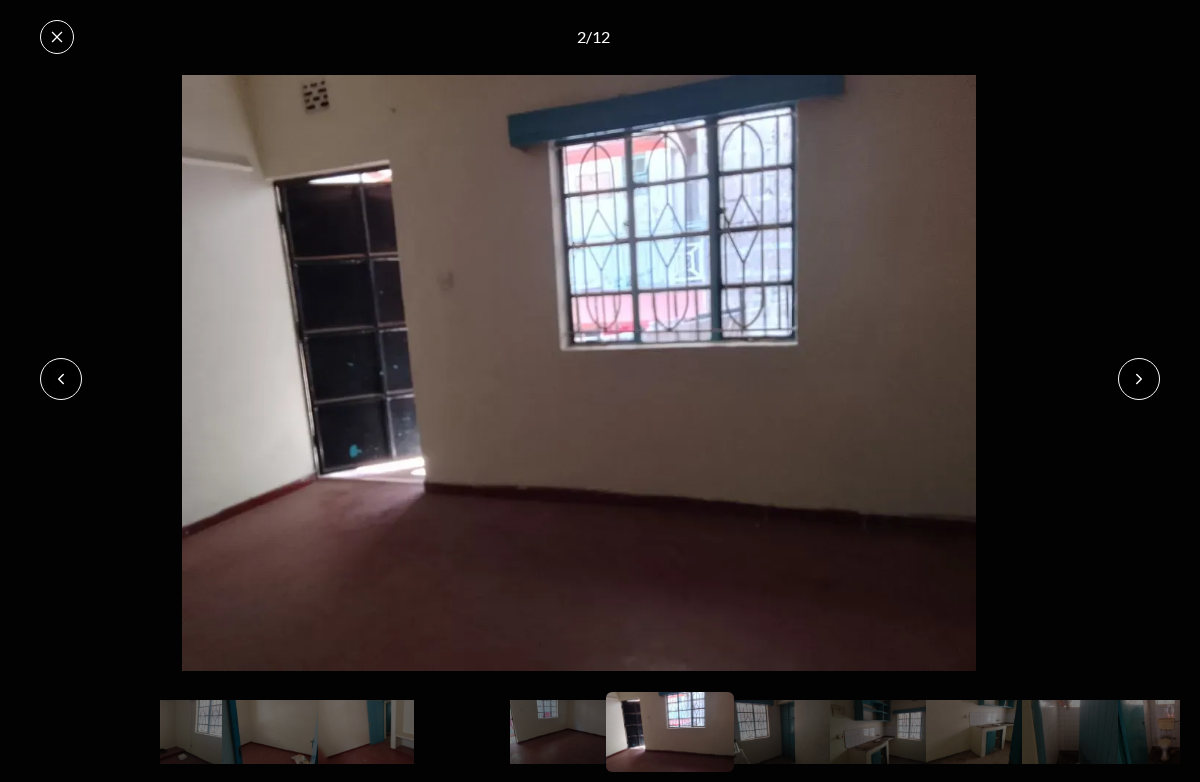 click 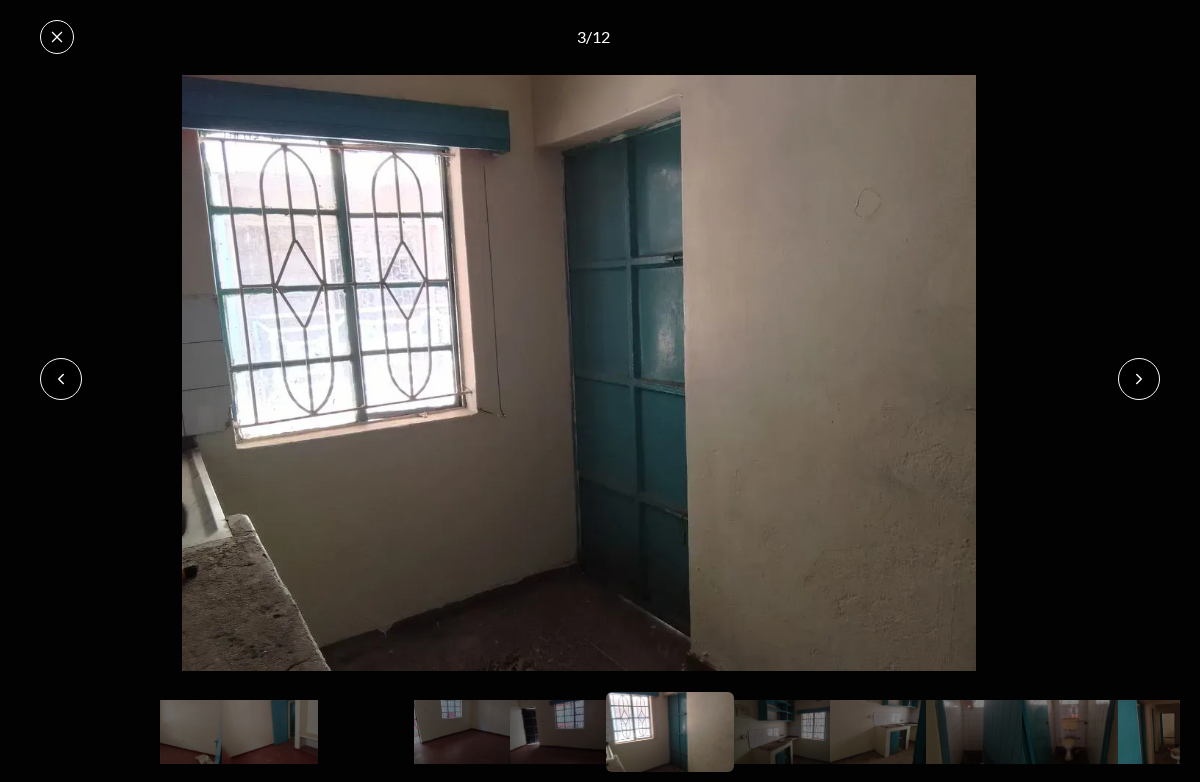 click 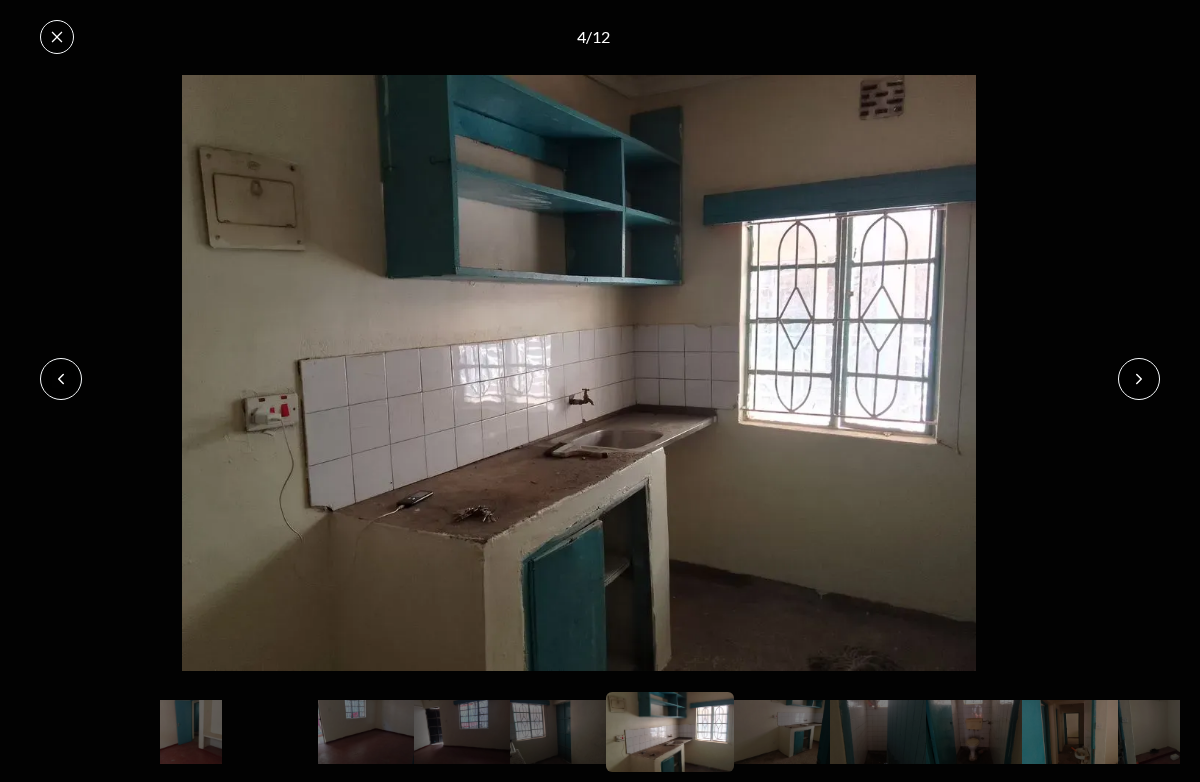 click 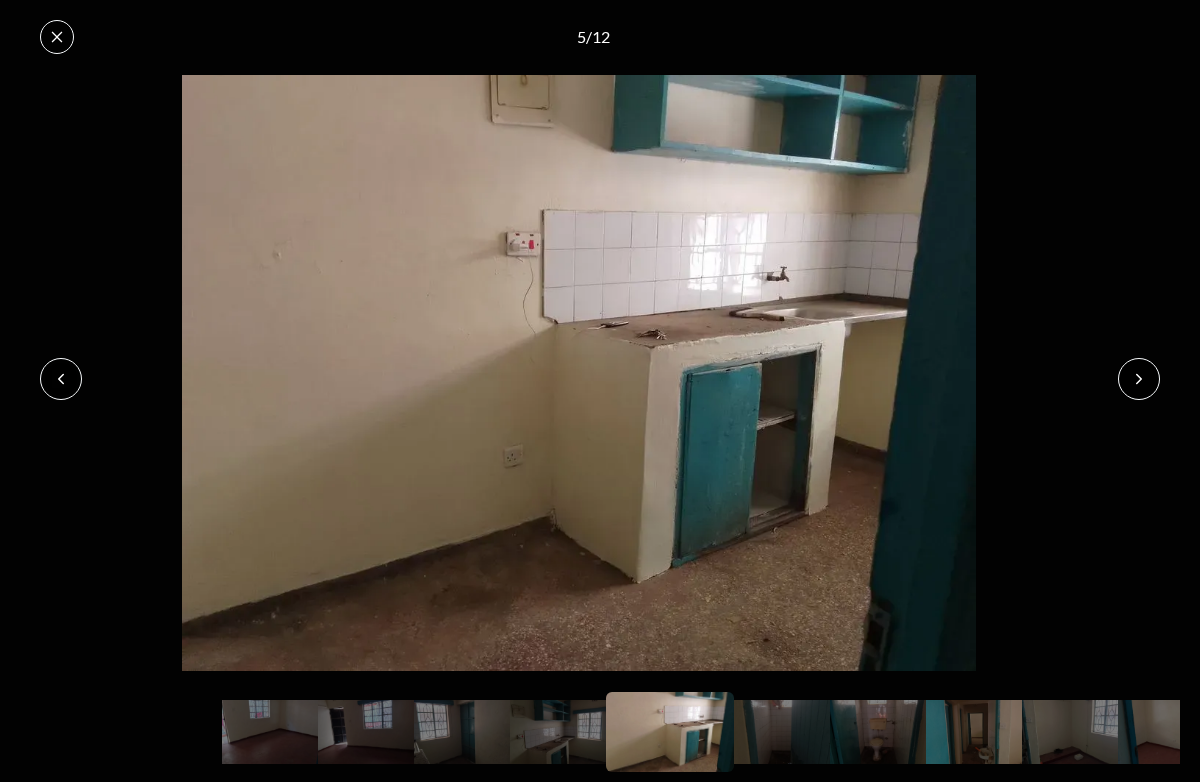 click 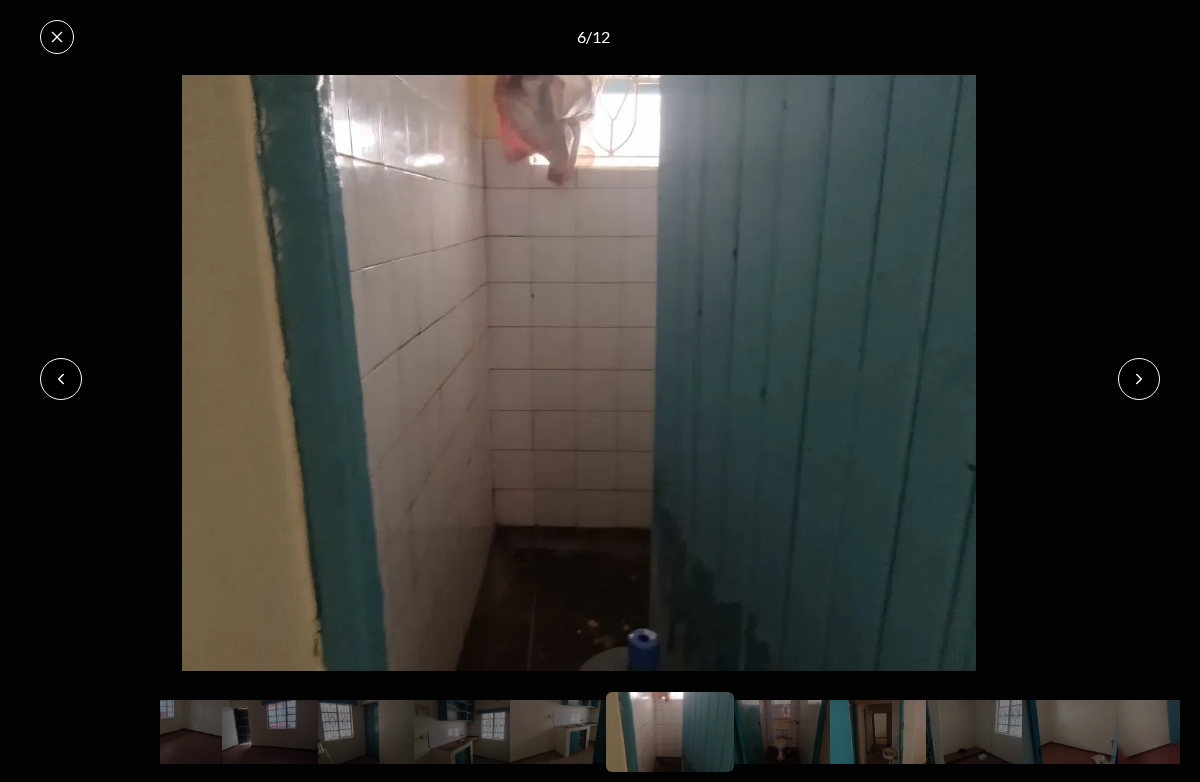 click 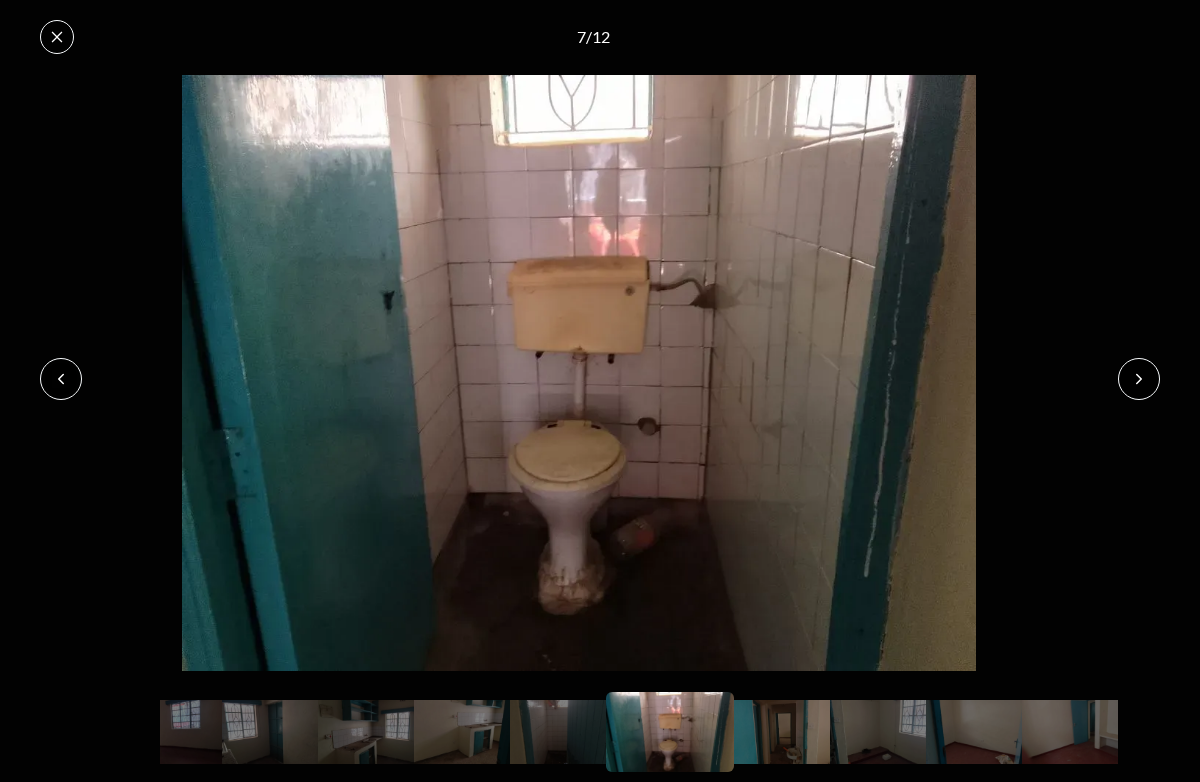 click 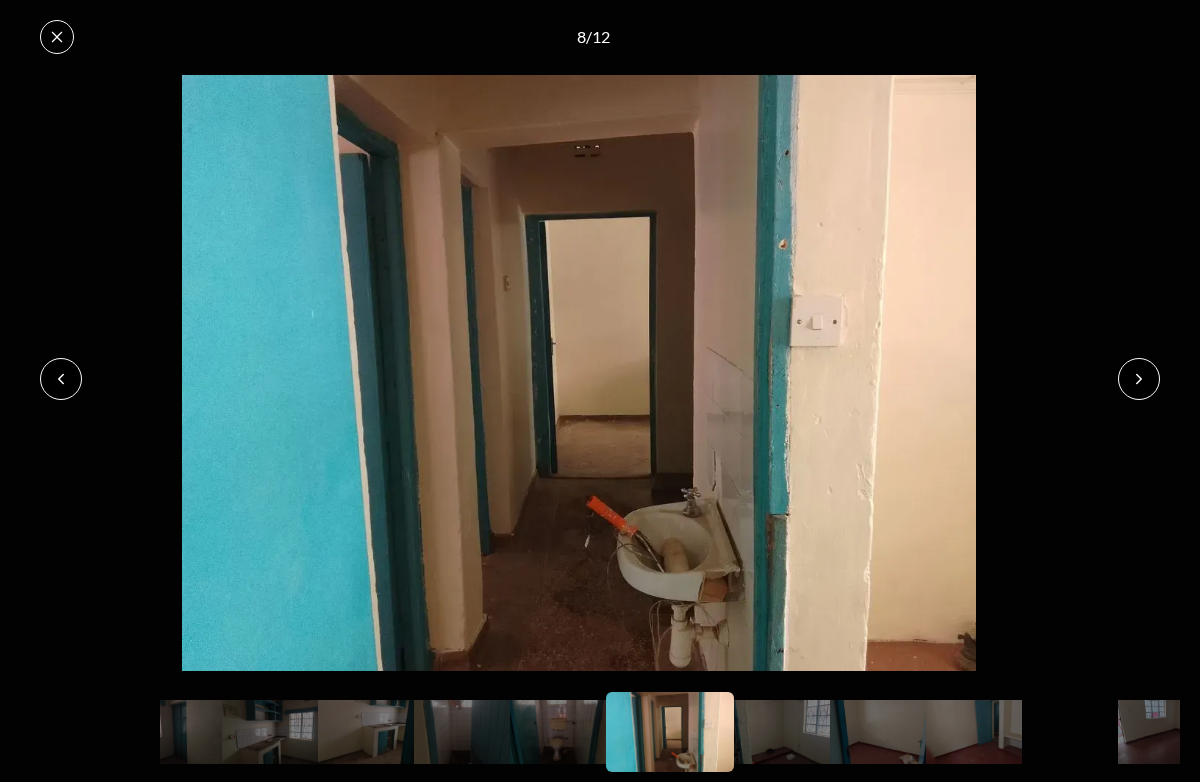 click 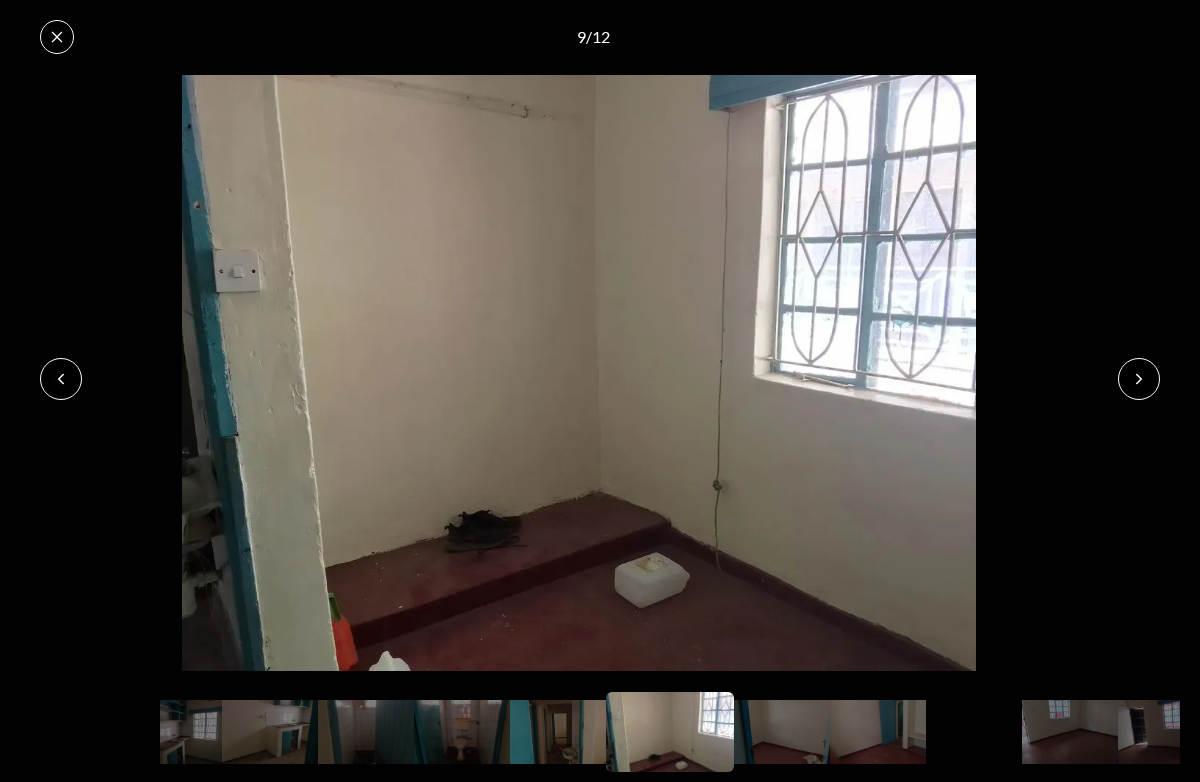 click 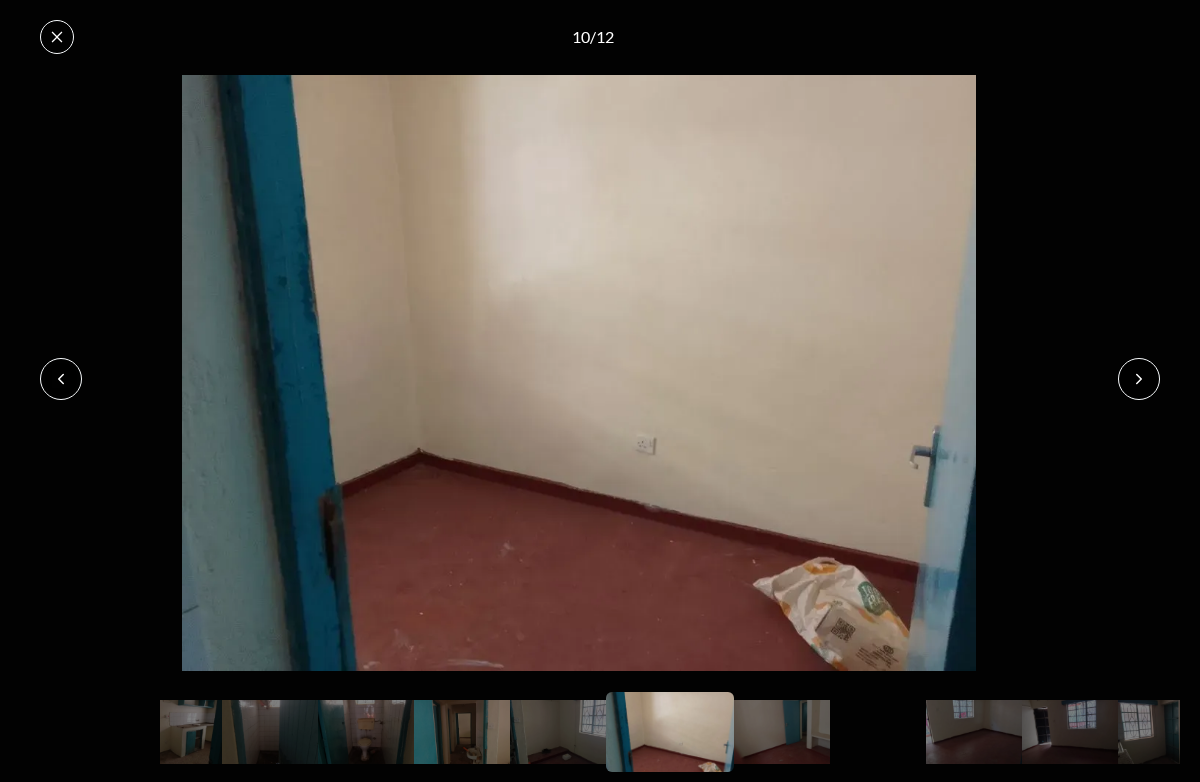 click 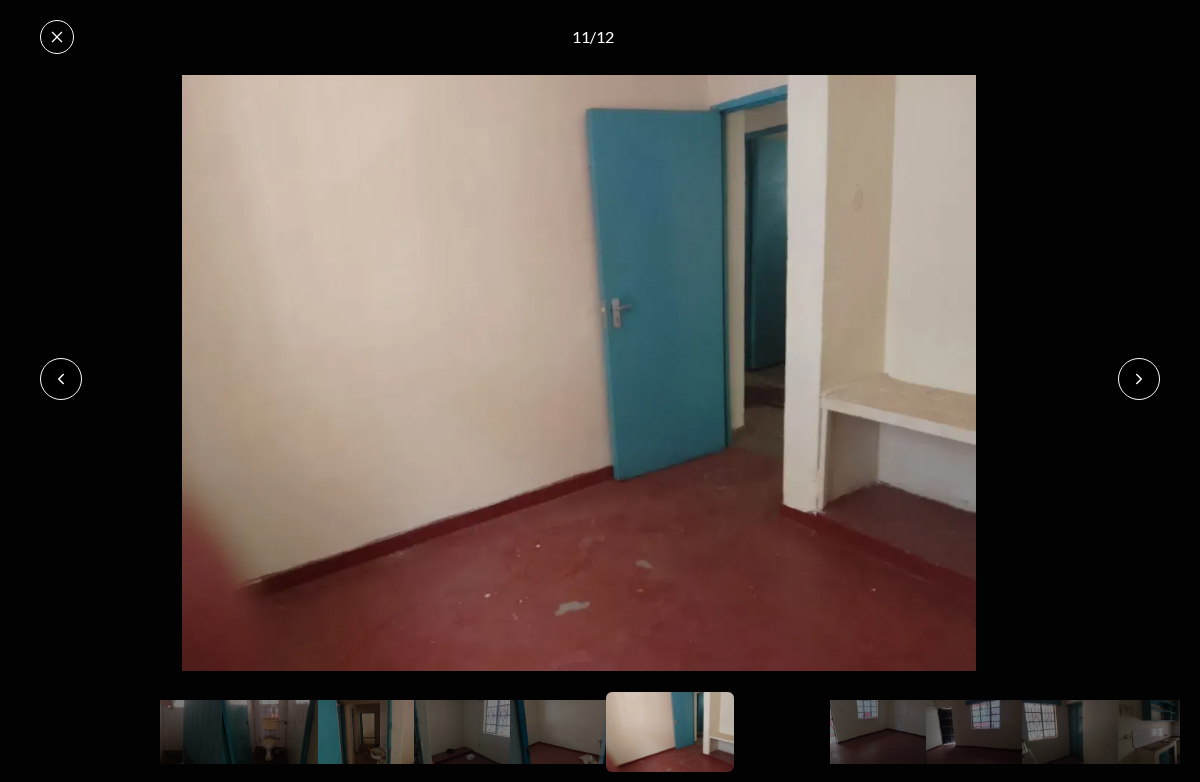 click 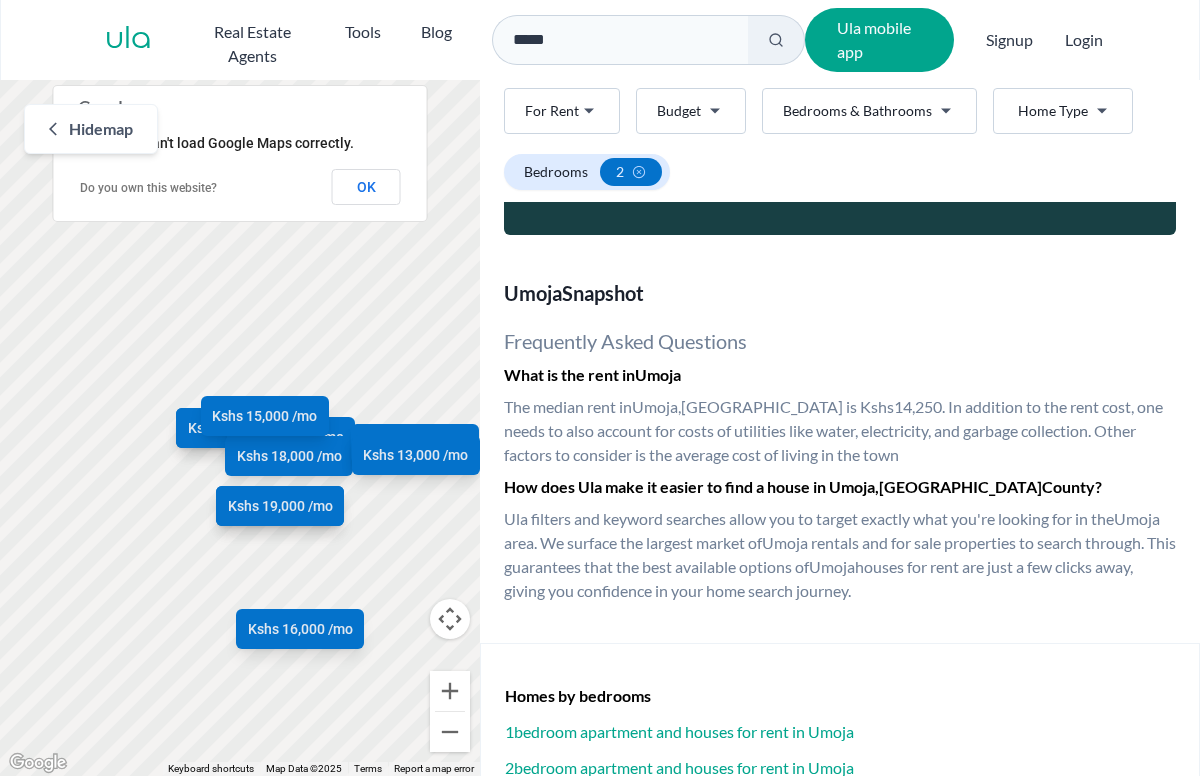 scroll, scrollTop: 2012, scrollLeft: 0, axis: vertical 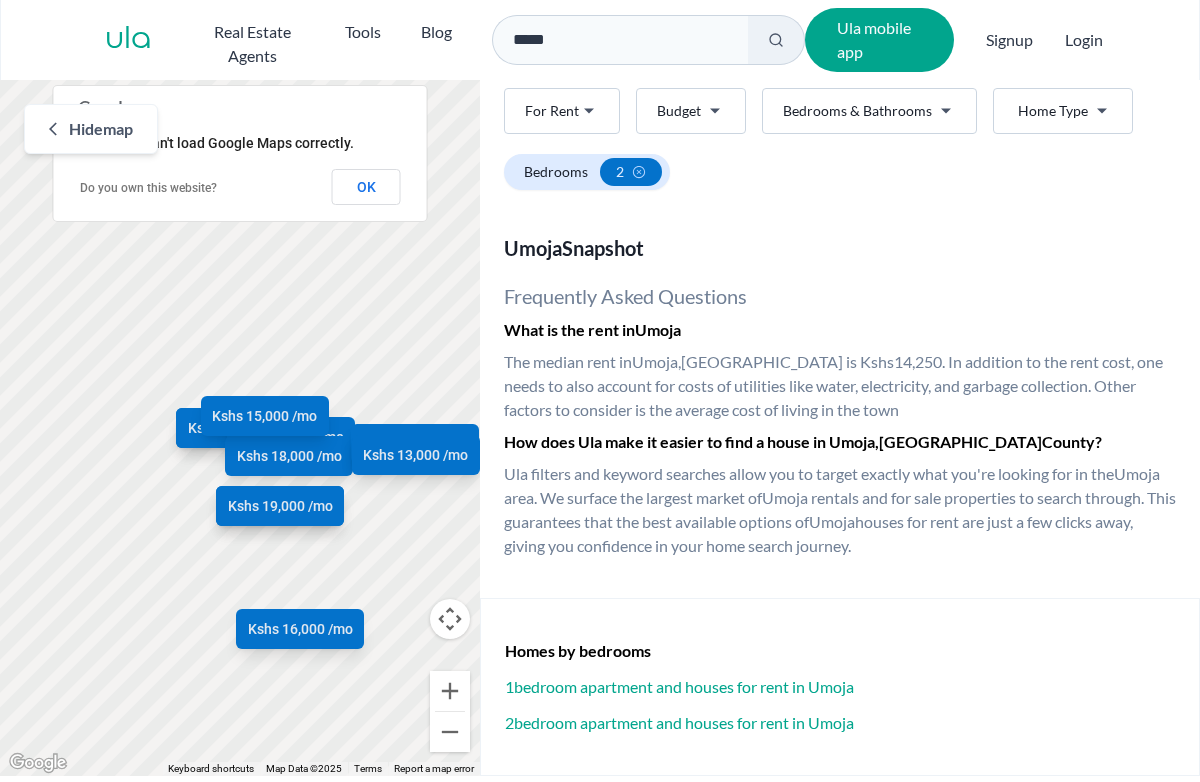 click on "Are you a real estate agent?   Reach more buyers and renters. Sign up Ula Homes App: Easy home search Explore more homes in the app Install ula Real Estate Agents Tools Blog ***** Ula mobile app Signup Login Map Rent For Rent Budget Bedrooms & Bathrooms   Type   Home Type Rent For Rent Budget   Type   Home Type Filter Bedrooms 2 Hide  map   ← Move left → Move right ↑ Move up ↓ Move down + Zoom in - Zoom out Home Jump left by 75% End Jump right by 75% Page Up Jump up by 75% Page Down Jump down by 75% Kshs   19,500 /mo Kshs   25,000 /mo Kshs   13,000 /mo Kshs   14,000 /mo Kshs   18,000 /mo Kshs   16,000 /mo Kshs   19,000 /mo Kshs   15,000 /mo Kshs   13,000 /mo Kshs   13,000 /mo Keyboard shortcuts Map Data Map Data ©2025 Map data ©2025 100 m  Click to toggle between metric and imperial units Terms Report a map error This page can't load Google Maps correctly. Do you own this website? OK Umoja  rentals Apartments and Houses for Rent in Umoja Rent For Rent Budget Bedrooms & Bathrooms   Type   Home Type" at bounding box center (600, 388) 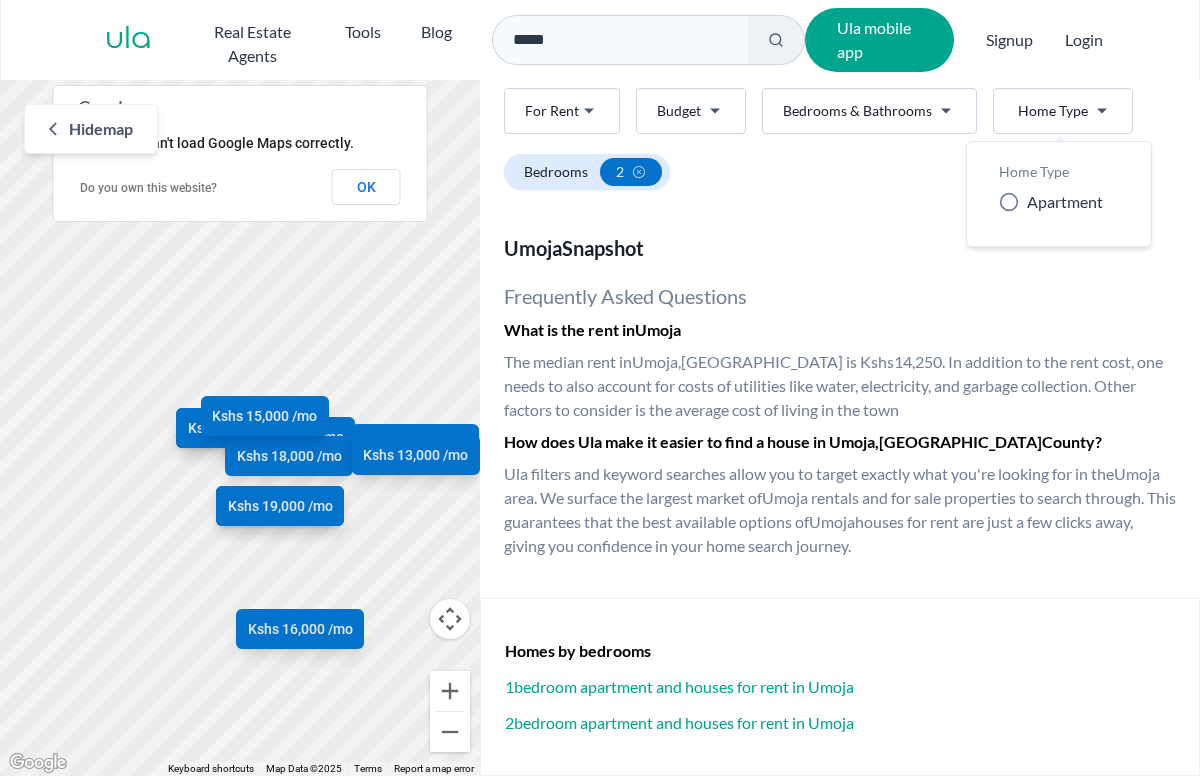 click on "Are you a real estate agent?   Reach more buyers and renters. Sign up Ula Homes App: Easy home search Explore more homes in the app Install ula Real Estate Agents Tools Blog ***** Ula mobile app Signup Login Map Rent For Rent Budget Bedrooms & Bathrooms   Type   Home Type Rent For Rent Budget   Type   Home Type Filter Bedrooms 2 Hide  map   ← Move left → Move right ↑ Move up ↓ Move down + Zoom in - Zoom out Home Jump left by 75% End Jump right by 75% Page Up Jump up by 75% Page Down Jump down by 75% Kshs   19,500 /mo Kshs   25,000 /mo Kshs   13,000 /mo Kshs   14,000 /mo Kshs   18,000 /mo Kshs   16,000 /mo Kshs   19,000 /mo Kshs   15,000 /mo Kshs   13,000 /mo Kshs   13,000 /mo Keyboard shortcuts Map Data Map Data ©2025 Map data ©2025 100 m  Click to toggle between metric and imperial units Terms Report a map error This page can't load Google Maps correctly. Do you own this website? OK Umoja  rentals Apartments and Houses for Rent in Umoja Rent For Rent Budget Bedrooms & Bathrooms   Type   Home Type" at bounding box center (600, 388) 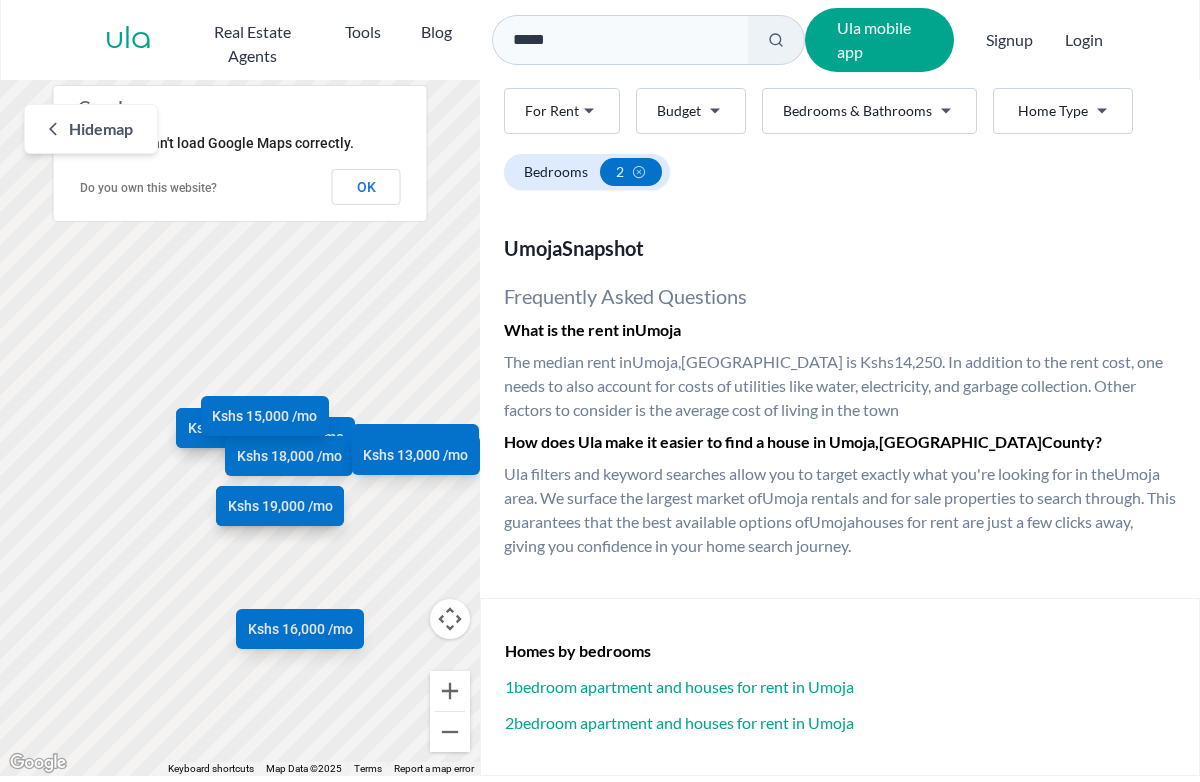 click on "Are you a real estate agent?   Reach more buyers and renters. Sign up Ula Homes App: Easy home search Explore more homes in the app Install ula Real Estate Agents Tools Blog ***** Ula mobile app Signup Login Map Rent For Rent Budget Bedrooms & Bathrooms   Type   Home Type Rent For Rent Budget   Type   Home Type Filter Bedrooms 2 Hide  map   ← Move left → Move right ↑ Move up ↓ Move down + Zoom in - Zoom out Home Jump left by 75% End Jump right by 75% Page Up Jump up by 75% Page Down Jump down by 75% Kshs   19,500 /mo Kshs   25,000 /mo Kshs   13,000 /mo Kshs   14,000 /mo Kshs   18,000 /mo Kshs   16,000 /mo Kshs   19,000 /mo Kshs   15,000 /mo Kshs   13,000 /mo Kshs   13,000 /mo Keyboard shortcuts Map Data Map Data ©2025 Map data ©2025 100 m  Click to toggle between metric and imperial units Terms Report a map error This page can't load Google Maps correctly. Do you own this website? OK Umoja  rentals Apartments and Houses for Rent in Umoja Rent For Rent Budget Bedrooms & Bathrooms   Type   Home Type" at bounding box center (600, 388) 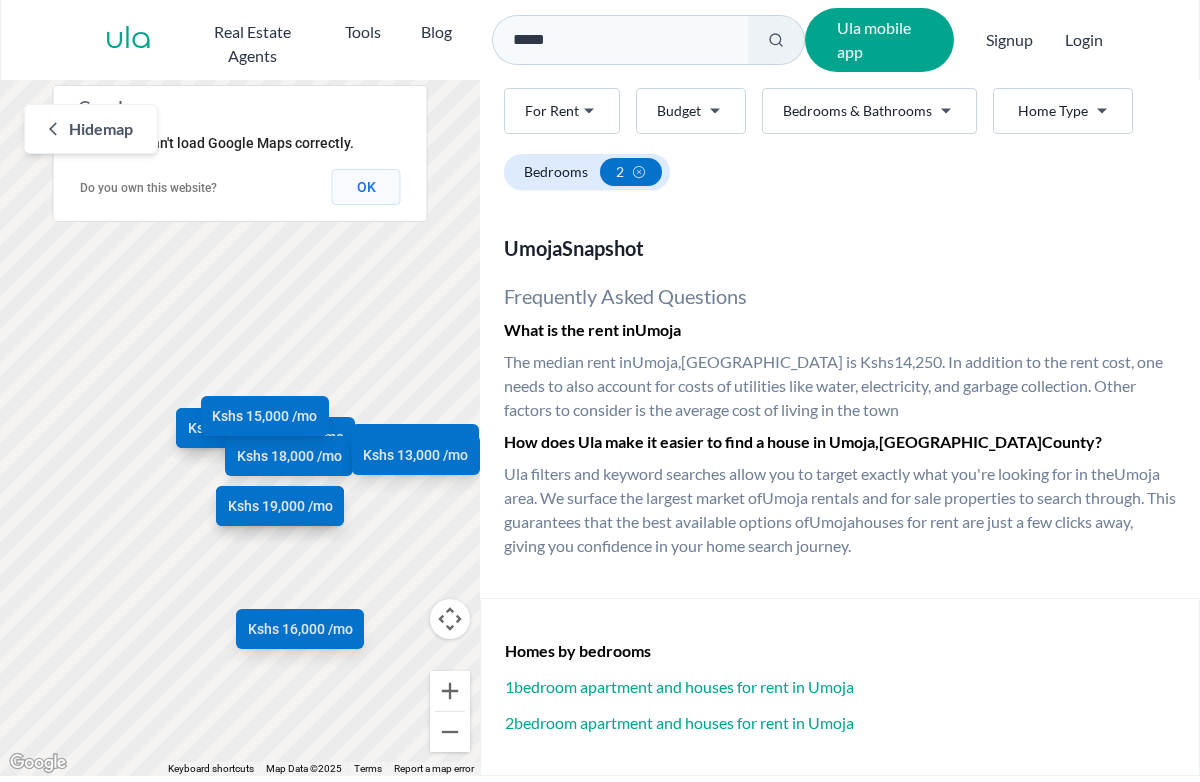 click on "OK" at bounding box center (366, 187) 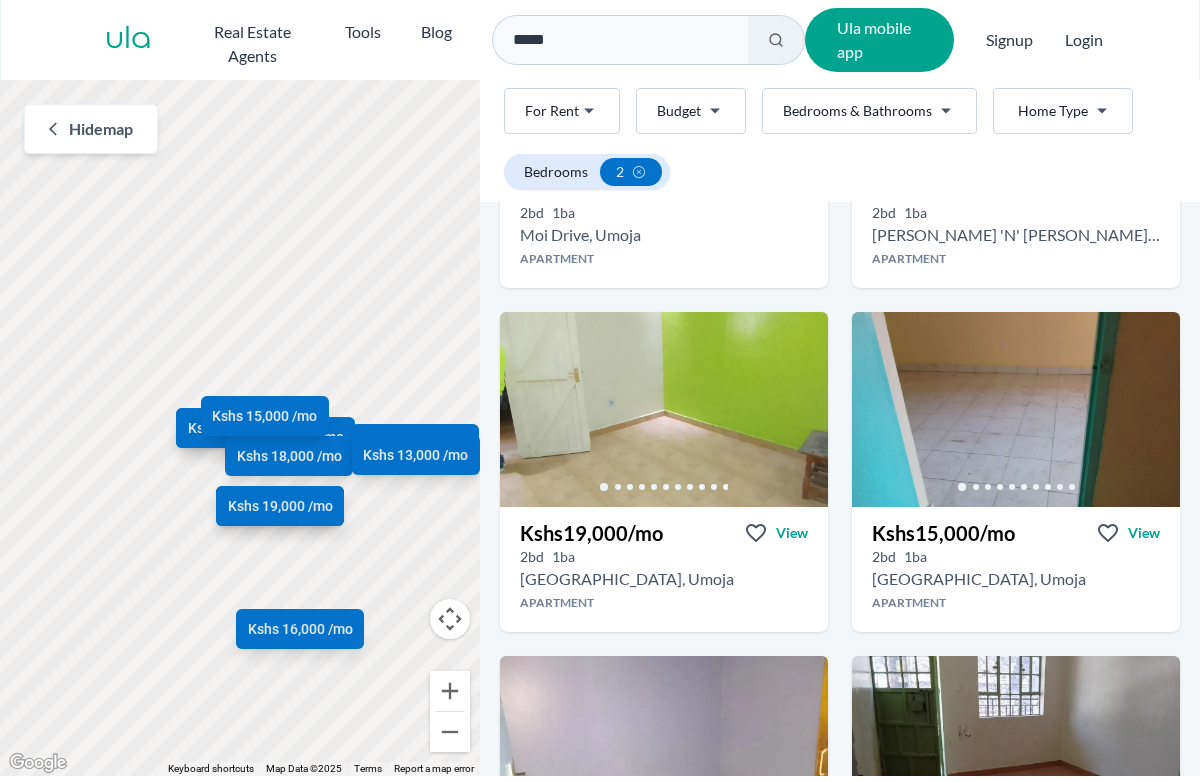 scroll, scrollTop: 0, scrollLeft: 0, axis: both 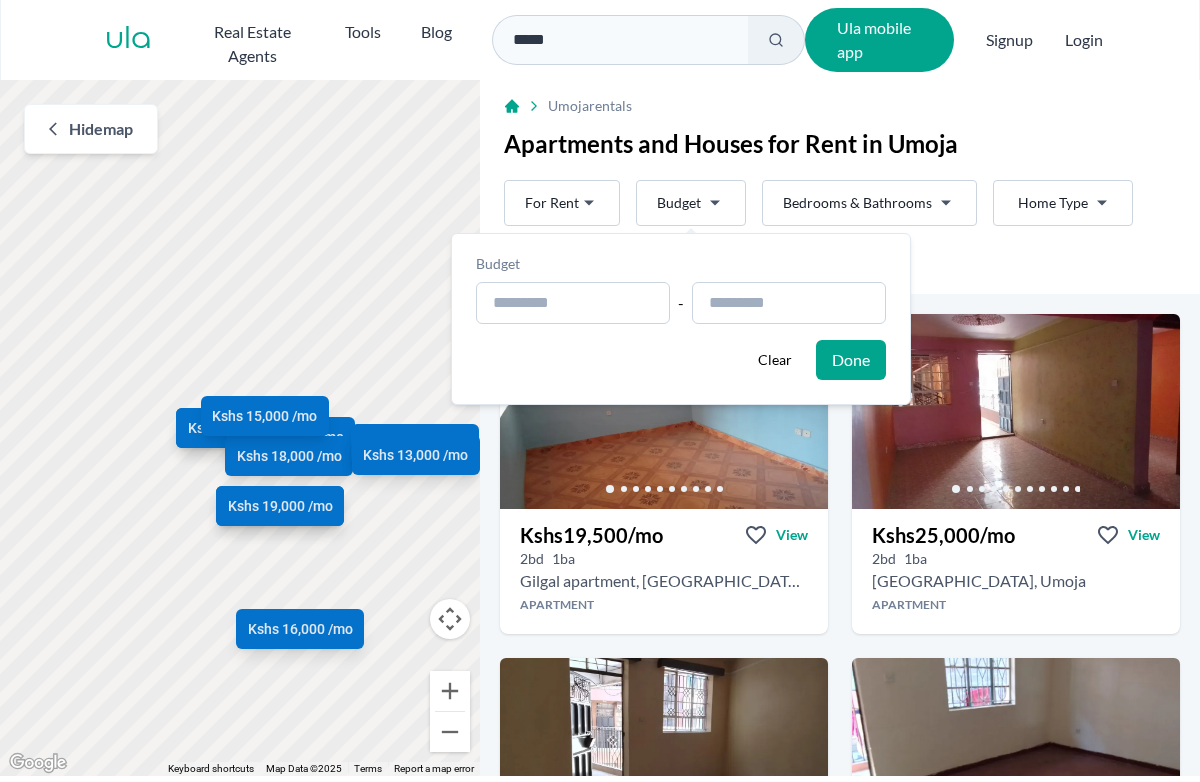 click on "Are you a real estate agent?   Reach more buyers and renters. Sign up Ula Homes App: Easy home search Explore more homes in the app Install ula Real Estate Agents Tools Blog ***** Ula mobile app Signup Login Map Rent For Rent Budget Bedrooms & Bathrooms   Type   Home Type Rent For Rent Budget   Type   Home Type Filter Bedrooms 2 Hide  map   ← Move left → Move right ↑ Move up ↓ Move down + Zoom in - Zoom out Home Jump left by 75% End Jump right by 75% Page Up Jump up by 75% Page Down Jump down by 75% Kshs   19,500 /mo Kshs   25,000 /mo Kshs   13,000 /mo Kshs   14,000 /mo Kshs   18,000 /mo Kshs   16,000 /mo Kshs   19,000 /mo Kshs   15,000 /mo Kshs   13,000 /mo Kshs   13,000 /mo Keyboard shortcuts Map Data Map Data ©2025 Map data ©2025 100 m  Click to toggle between metric and imperial units Terms Report a map error Umoja  rentals Apartments and Houses for Rent in Umoja Rent For Rent Budget Bedrooms & Bathrooms   Type   Home Type Rent For Rent Budget   Type   Home Type Filter Bedrooms 2   Whatsapp /mo" at bounding box center (600, 388) 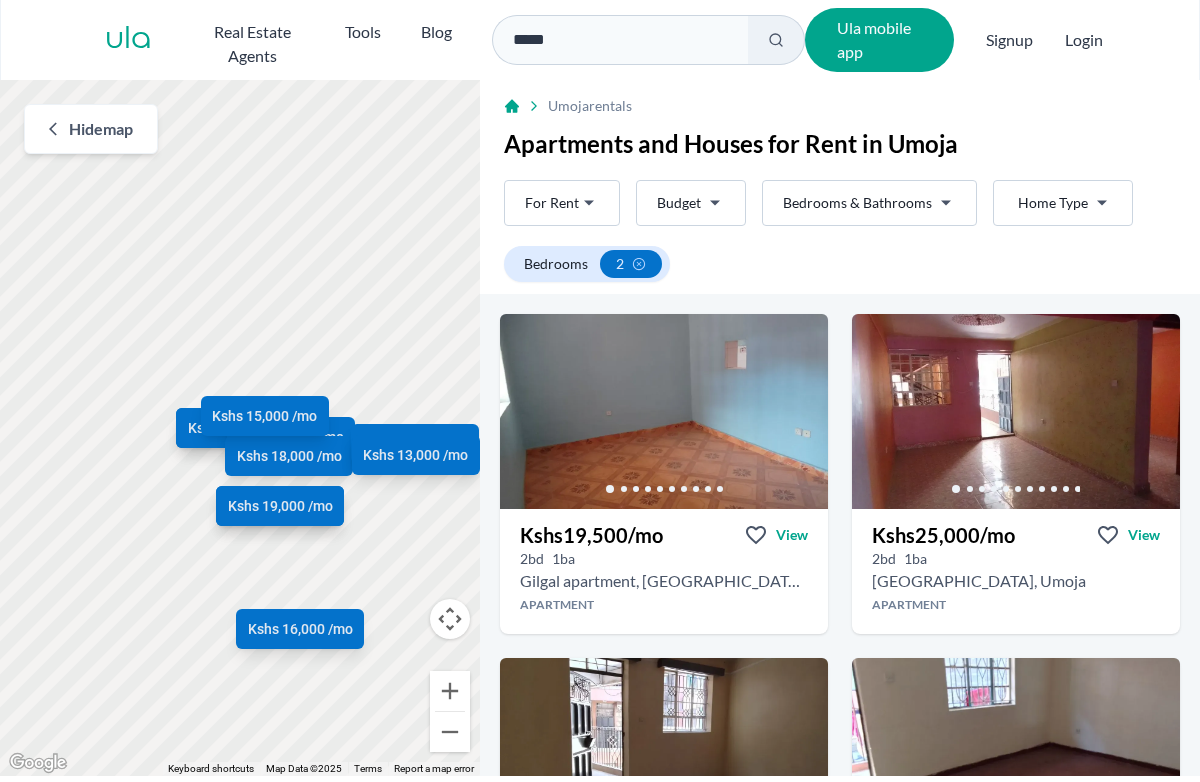 click on "Are you a real estate agent?   Reach more buyers and renters. Sign up Ula Homes App: Easy home search Explore more homes in the app Install ula Real Estate Agents Tools Blog ***** Ula mobile app Signup Login Map Rent For Rent Budget Bedrooms & Bathrooms   Type   Home Type Rent For Rent Budget   Type   Home Type Filter Bedrooms 2 Hide  map   ← Move left → Move right ↑ Move up ↓ Move down + Zoom in - Zoom out Home Jump left by 75% End Jump right by 75% Page Up Jump up by 75% Page Down Jump down by 75% Kshs   19,500 /mo Kshs   25,000 /mo Kshs   13,000 /mo Kshs   14,000 /mo Kshs   18,000 /mo Kshs   16,000 /mo Kshs   19,000 /mo Kshs   15,000 /mo Kshs   13,000 /mo Kshs   13,000 /mo Keyboard shortcuts Map Data Map Data ©2025 Map data ©2025 100 m  Click to toggle between metric and imperial units Terms Report a map error Umoja  rentals Apartments and Houses for Rent in Umoja Rent For Rent Budget Bedrooms & Bathrooms   Type   Home Type Rent For Rent Budget   Type   Home Type Filter Bedrooms 2   Whatsapp /mo" at bounding box center (600, 388) 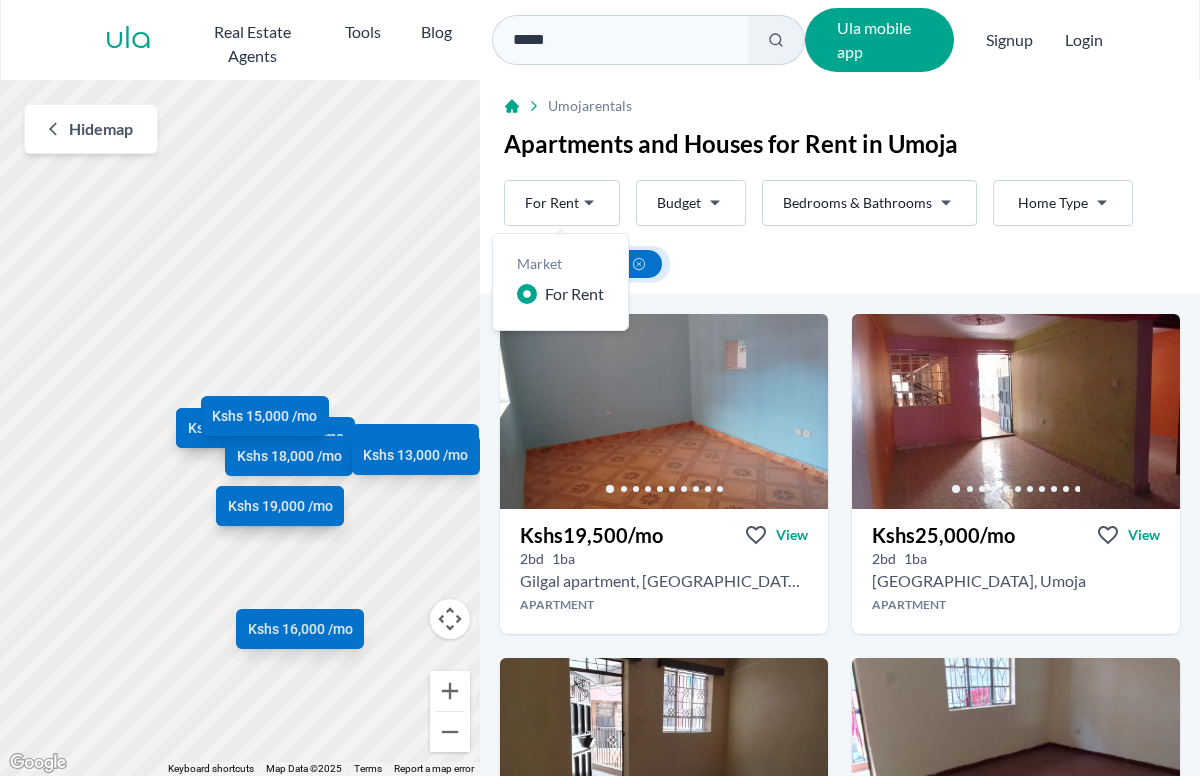 click on "Are you a real estate agent?   Reach more buyers and renters. Sign up Ula Homes App: Easy home search Explore more homes in the app Install ula Real Estate Agents Tools Blog ***** Ula mobile app Signup Login Map Rent For Rent Budget Bedrooms & Bathrooms   Type   Home Type Rent For Rent Budget   Type   Home Type Filter Bedrooms 2 Hide  map   ← Move left → Move right ↑ Move up ↓ Move down + Zoom in - Zoom out Home Jump left by 75% End Jump right by 75% Page Up Jump up by 75% Page Down Jump down by 75% Kshs   19,500 /mo Kshs   25,000 /mo Kshs   13,000 /mo Kshs   14,000 /mo Kshs   18,000 /mo Kshs   16,000 /mo Kshs   19,000 /mo Kshs   15,000 /mo Kshs   13,000 /mo Kshs   13,000 /mo Keyboard shortcuts Map Data Map Data ©2025 Map data ©2025 100 m  Click to toggle between metric and imperial units Terms Report a map error Umoja  rentals Apartments and Houses for Rent in Umoja Rent For Rent Budget Bedrooms & Bathrooms   Type   Home Type Rent For Rent Budget   Type   Home Type Filter Bedrooms 2   Whatsapp /mo" at bounding box center [600, 388] 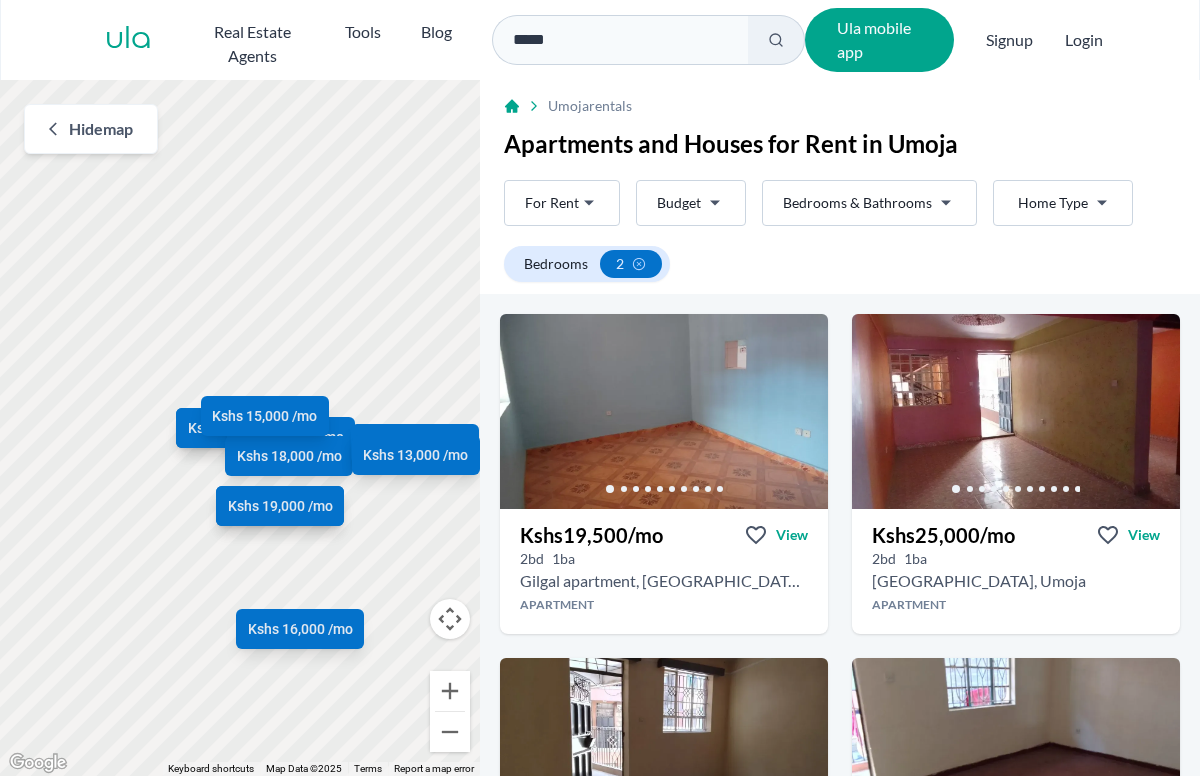 click on "Are you a real estate agent?   Reach more buyers and renters. Sign up Ula Homes App: Easy home search Explore more homes in the app Install ula Real Estate Agents Tools Blog ***** Ula mobile app Signup Login Map Rent For Rent Budget Bedrooms & Bathrooms   Type   Home Type Rent For Rent Budget   Type   Home Type Filter Bedrooms 2 Hide  map   ← Move left → Move right ↑ Move up ↓ Move down + Zoom in - Zoom out Home Jump left by 75% End Jump right by 75% Page Up Jump up by 75% Page Down Jump down by 75% Kshs   19,500 /mo Kshs   25,000 /mo Kshs   13,000 /mo Kshs   14,000 /mo Kshs   18,000 /mo Kshs   16,000 /mo Kshs   19,000 /mo Kshs   15,000 /mo Kshs   13,000 /mo Kshs   13,000 /mo Keyboard shortcuts Map Data Map Data ©2025 Map data ©2025 100 m  Click to toggle between metric and imperial units Terms Report a map error Umoja  rentals Apartments and Houses for Rent in Umoja Rent For Rent Budget Bedrooms & Bathrooms   Type   Home Type Rent For Rent Budget   Type   Home Type Filter Bedrooms 2   Whatsapp /mo" at bounding box center (600, 388) 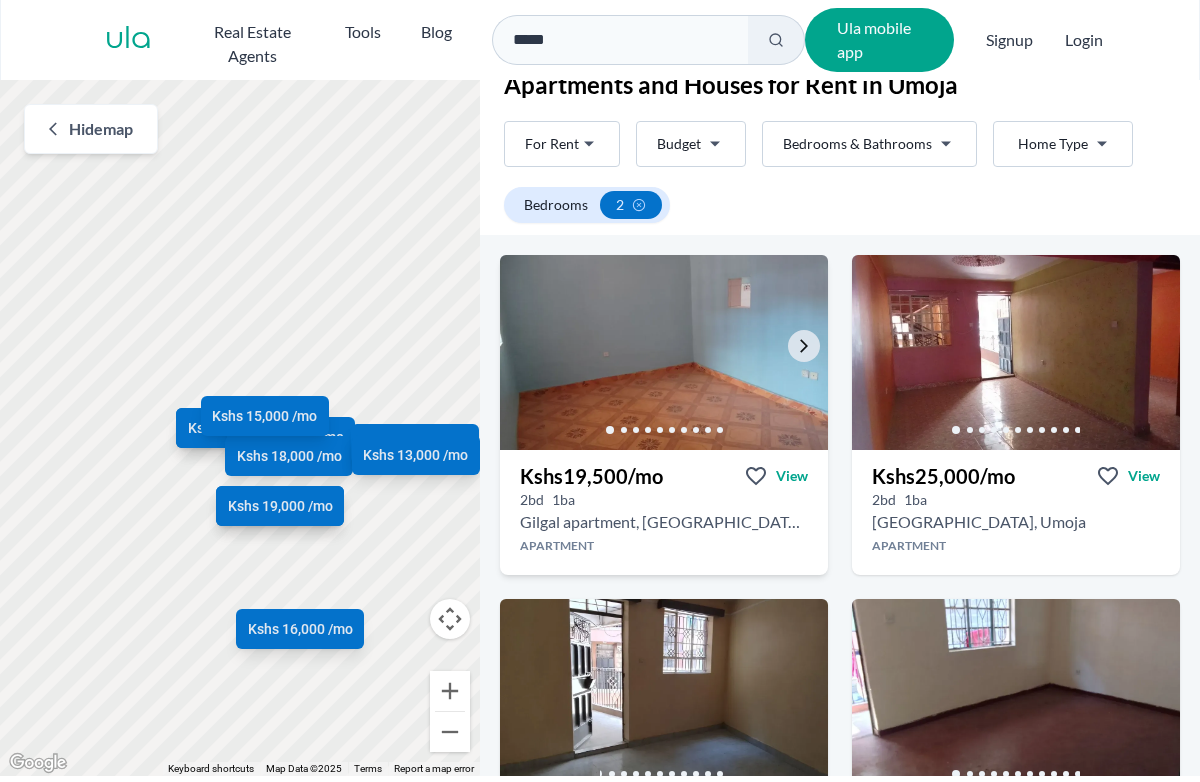 scroll, scrollTop: 56, scrollLeft: 0, axis: vertical 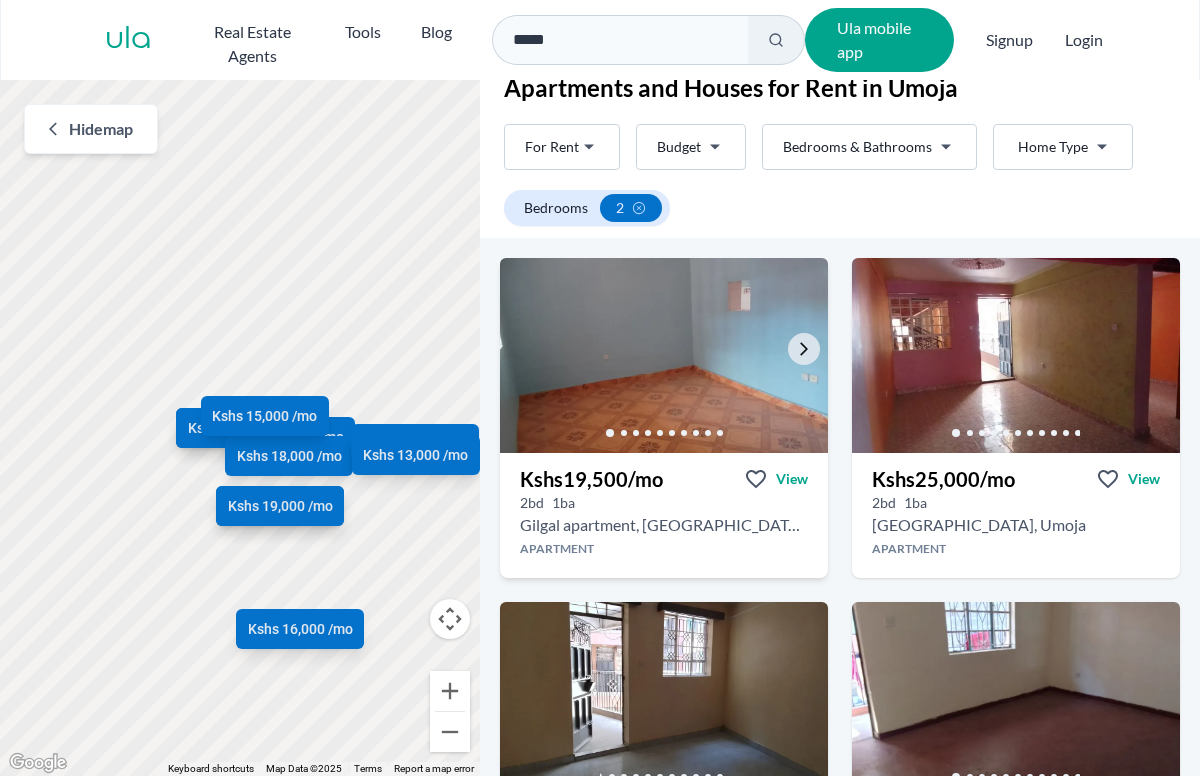 click at bounding box center (664, 355) 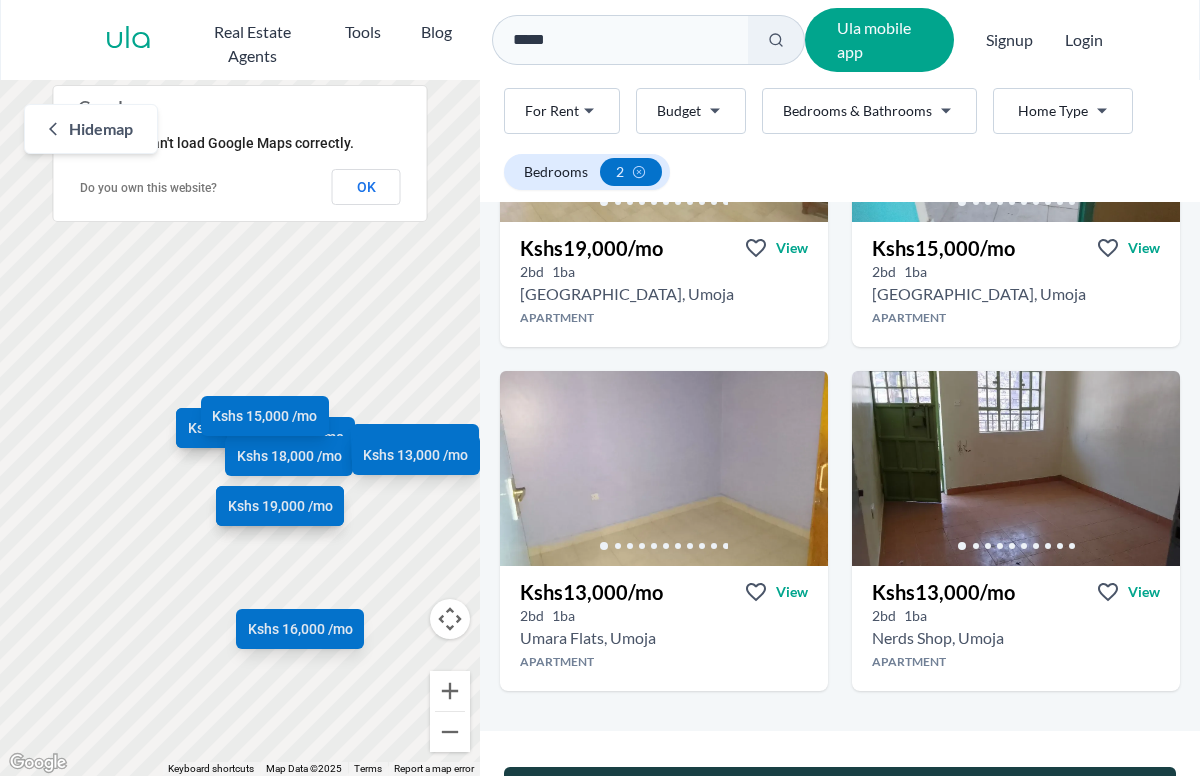 scroll, scrollTop: 1335, scrollLeft: 0, axis: vertical 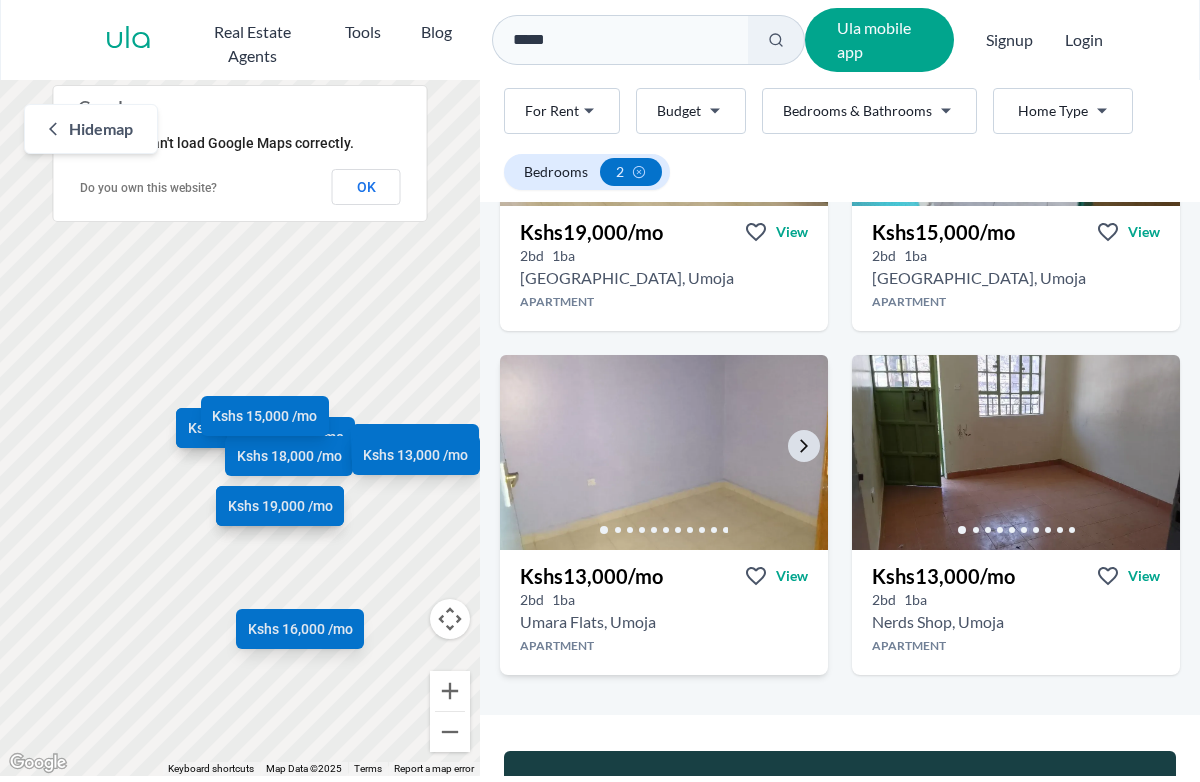 click at bounding box center (664, 452) 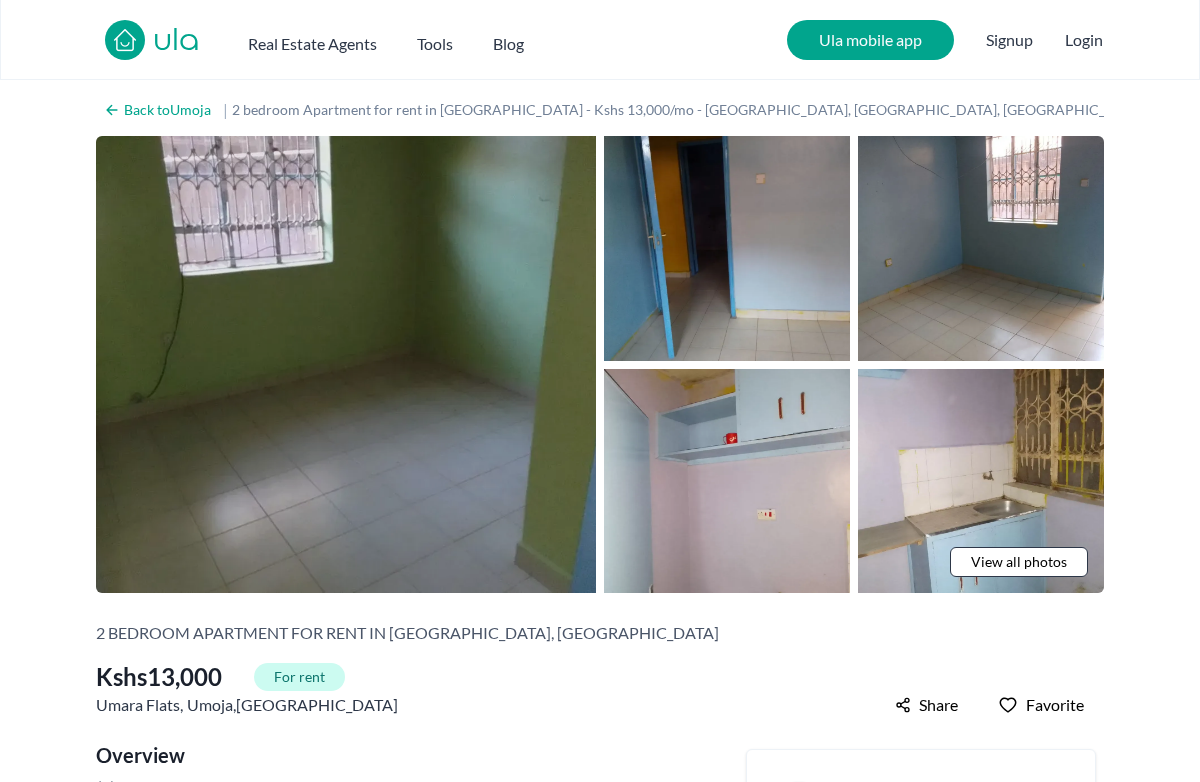 click at bounding box center [346, 364] 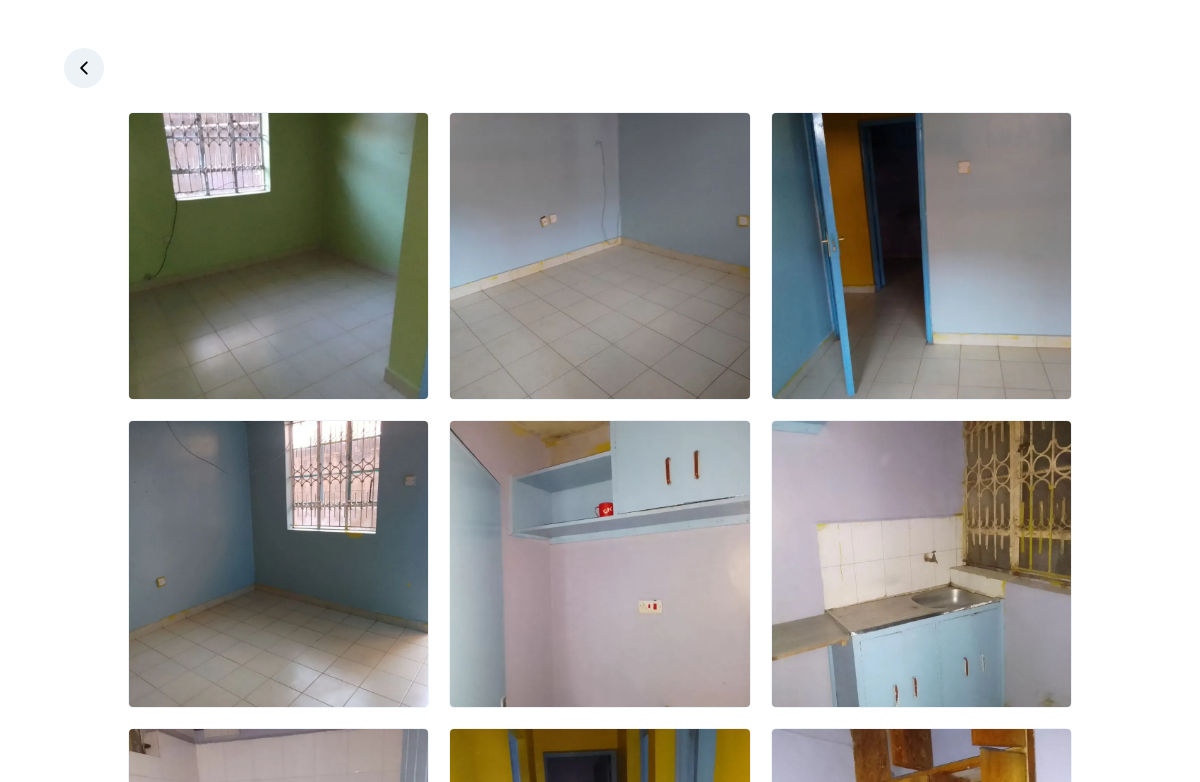 click at bounding box center (278, 256) 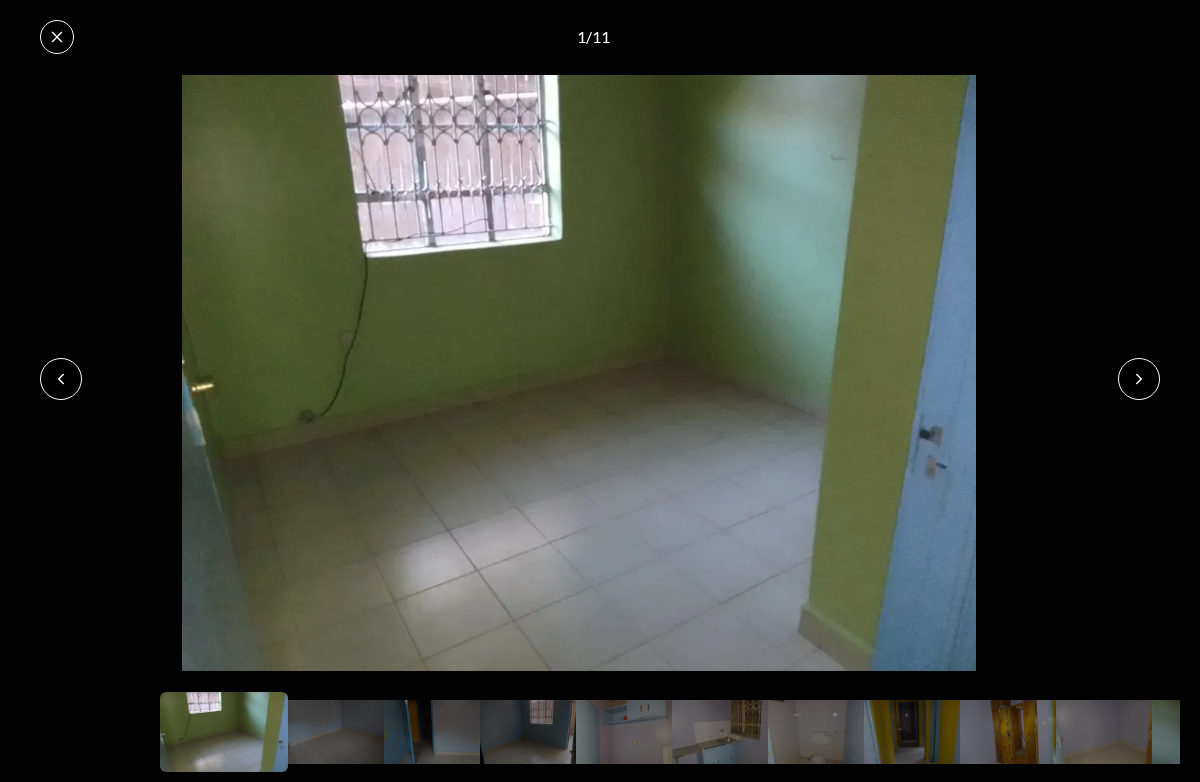 click 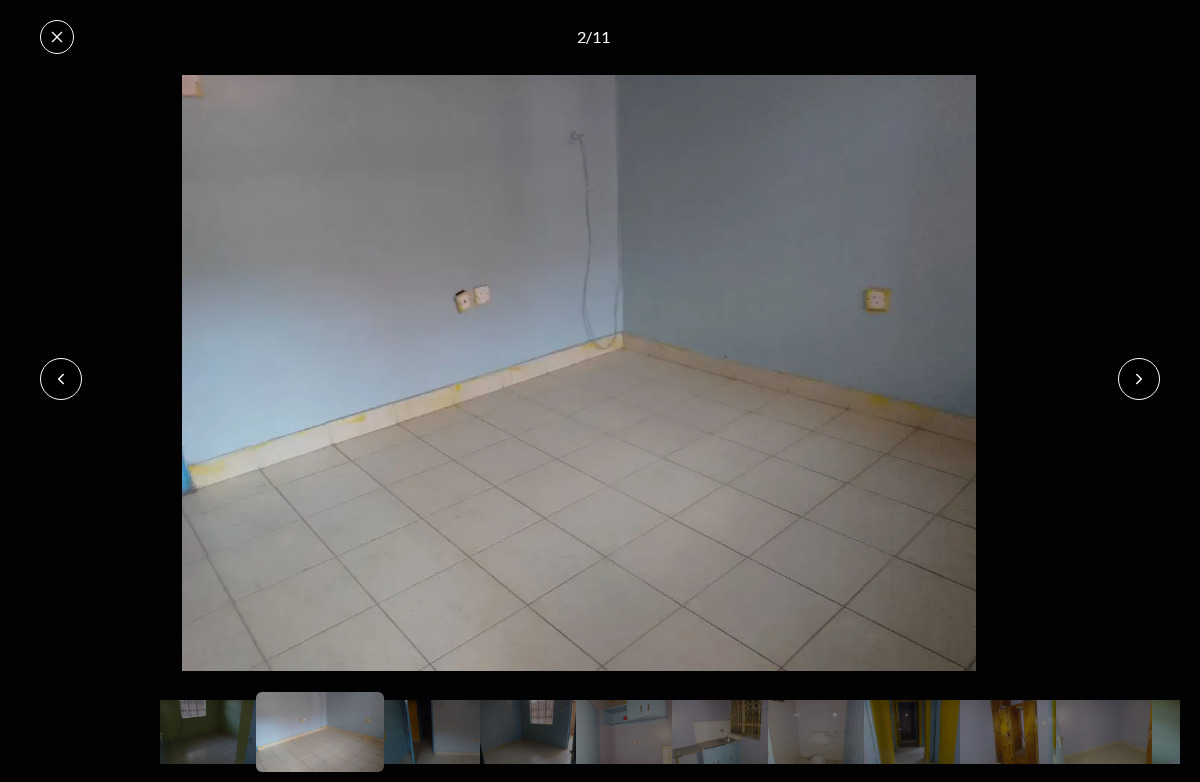 click 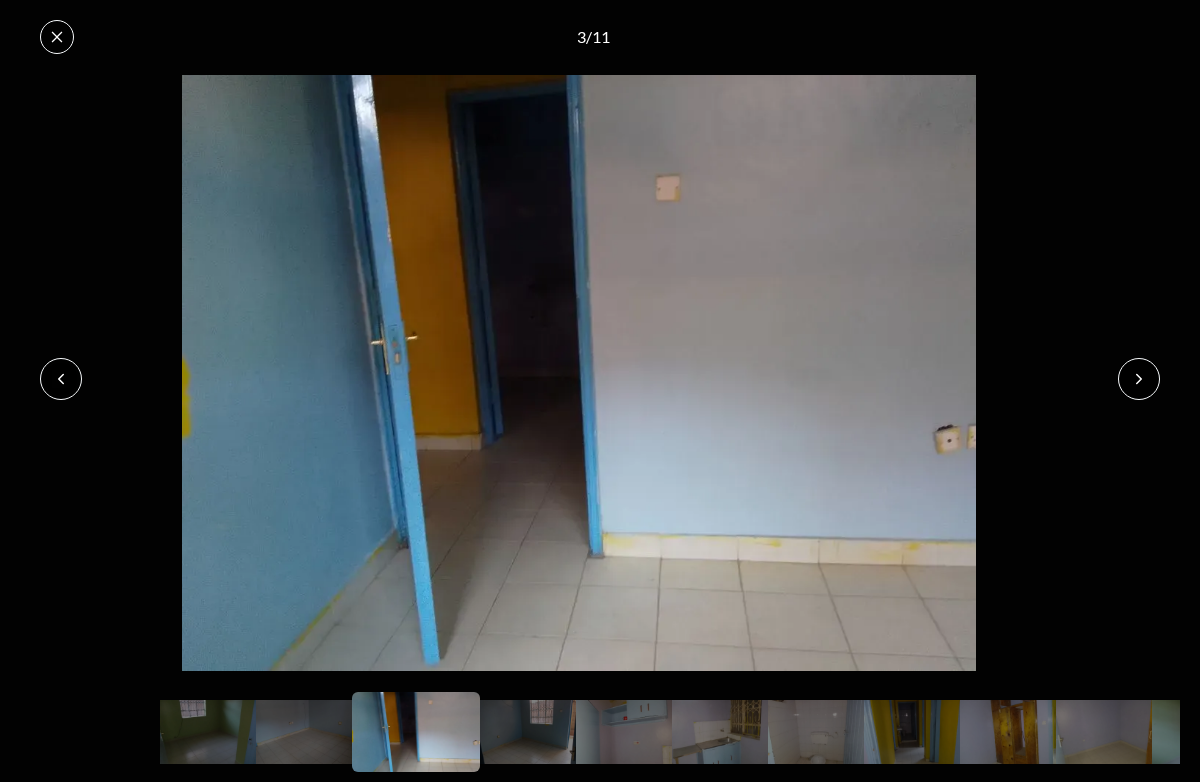 click 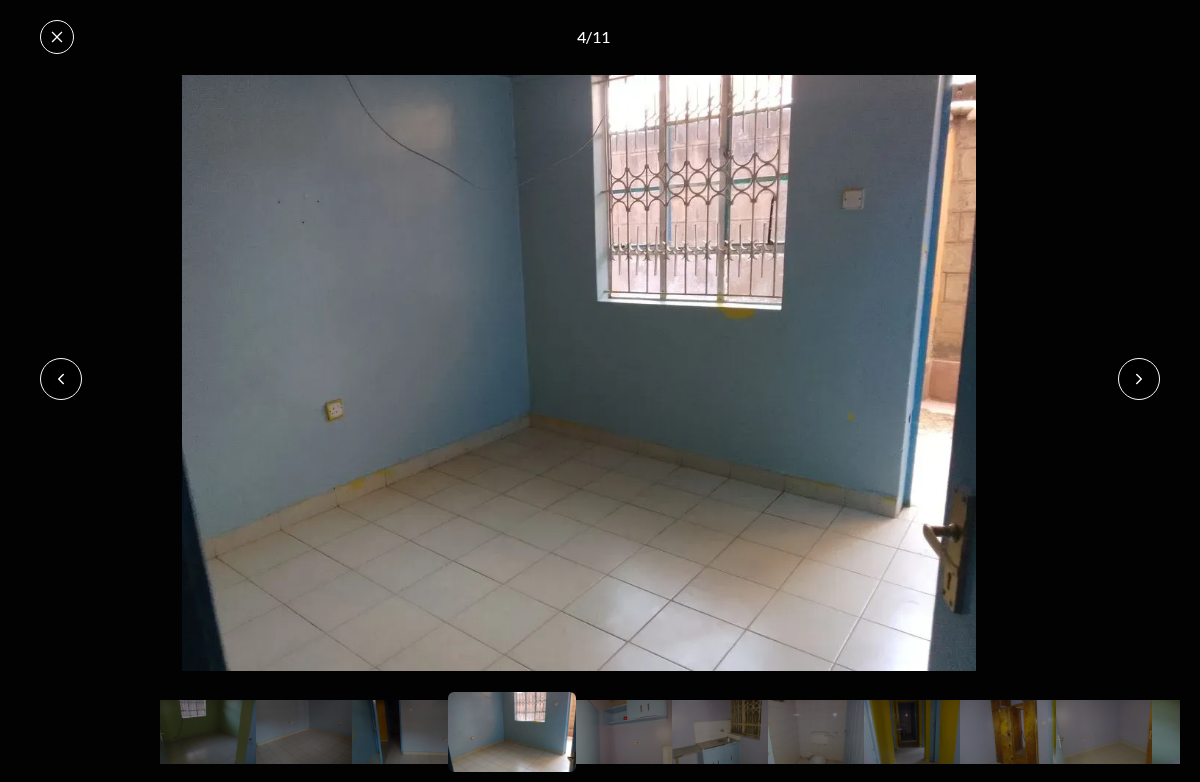 click 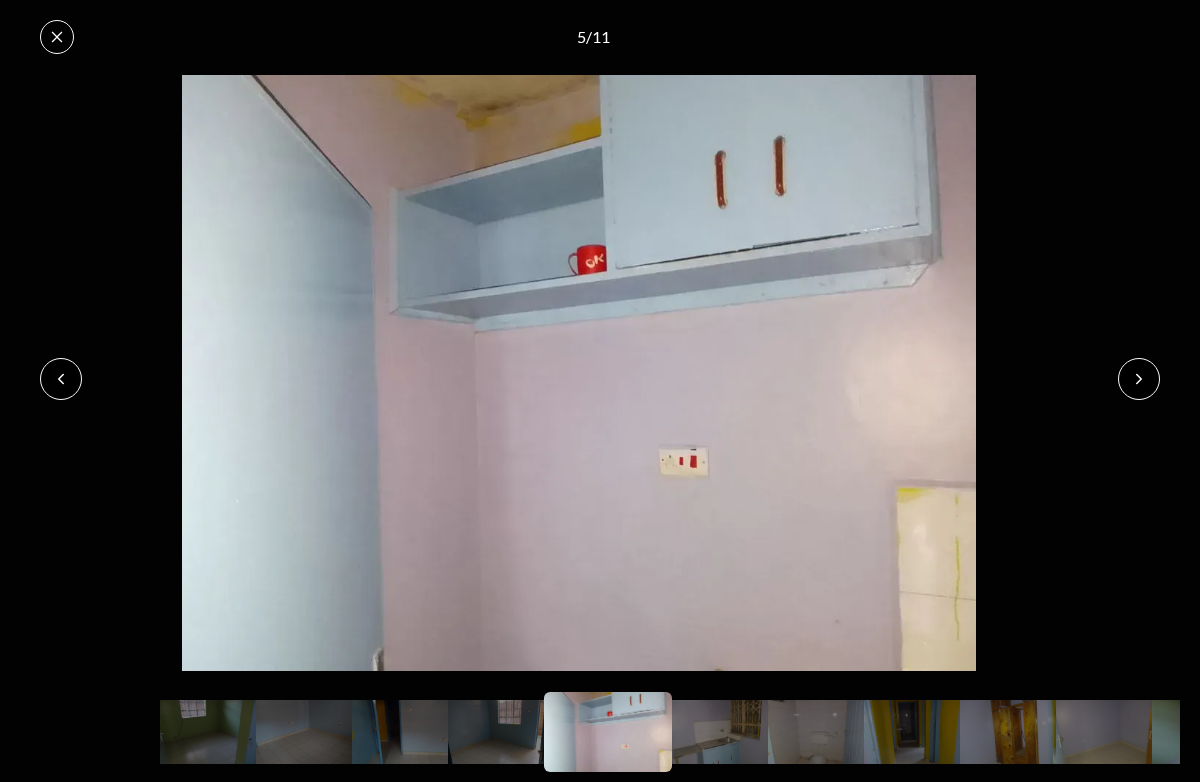 click 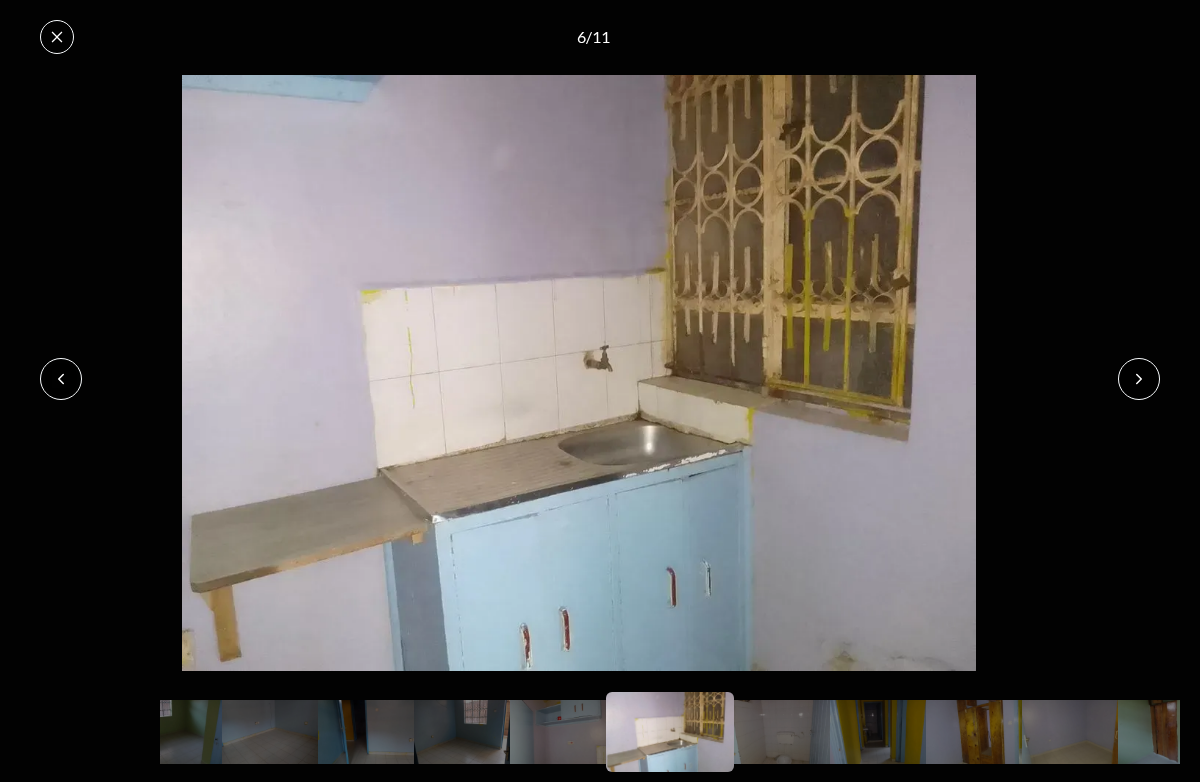 click 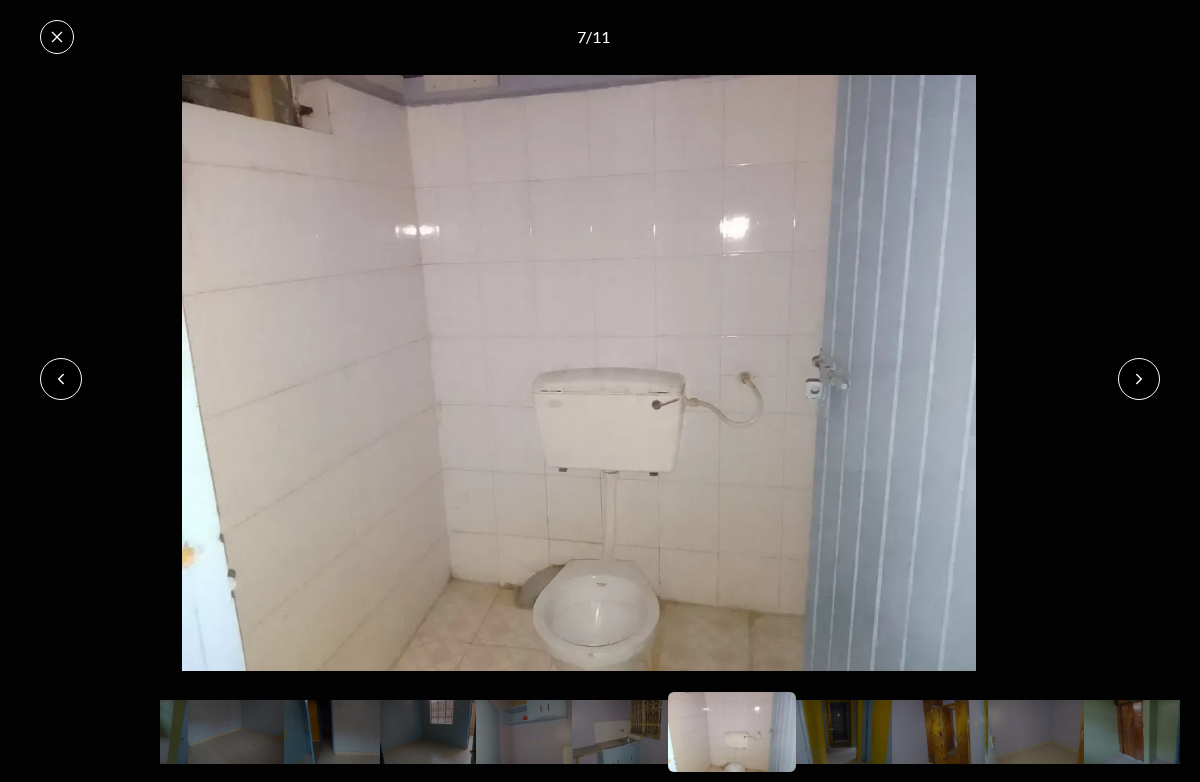 click 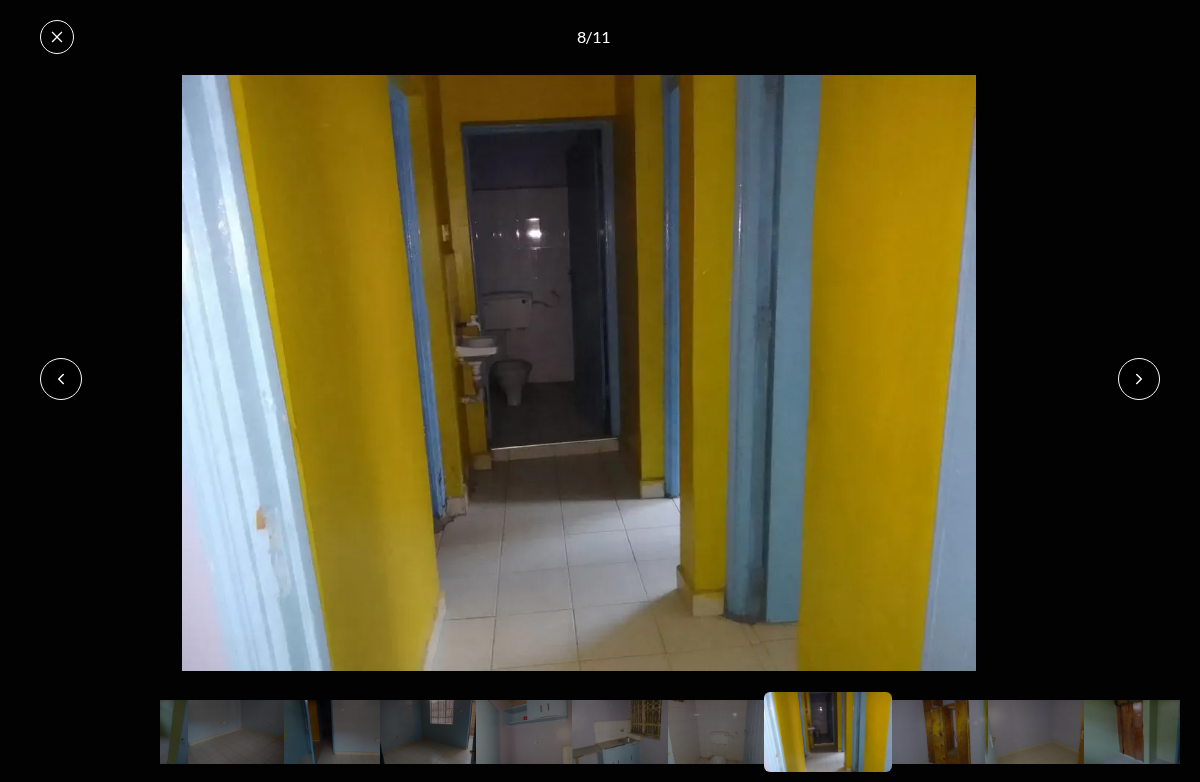 click 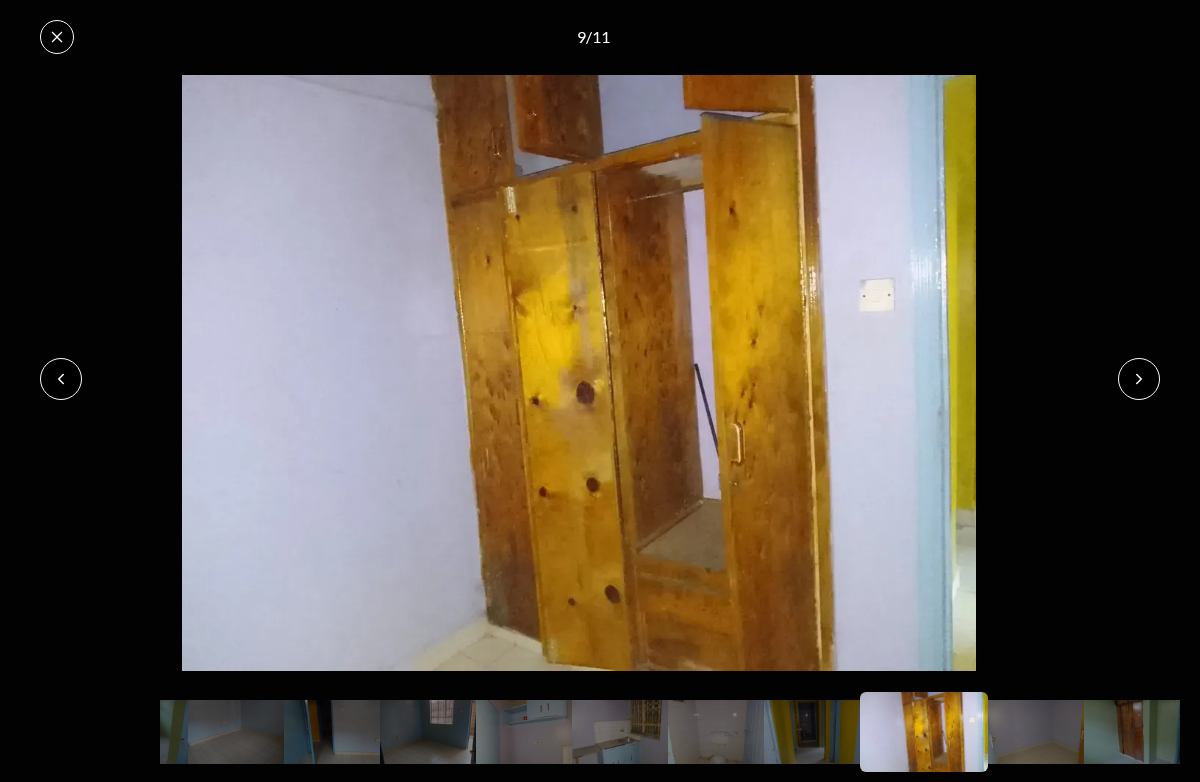 click 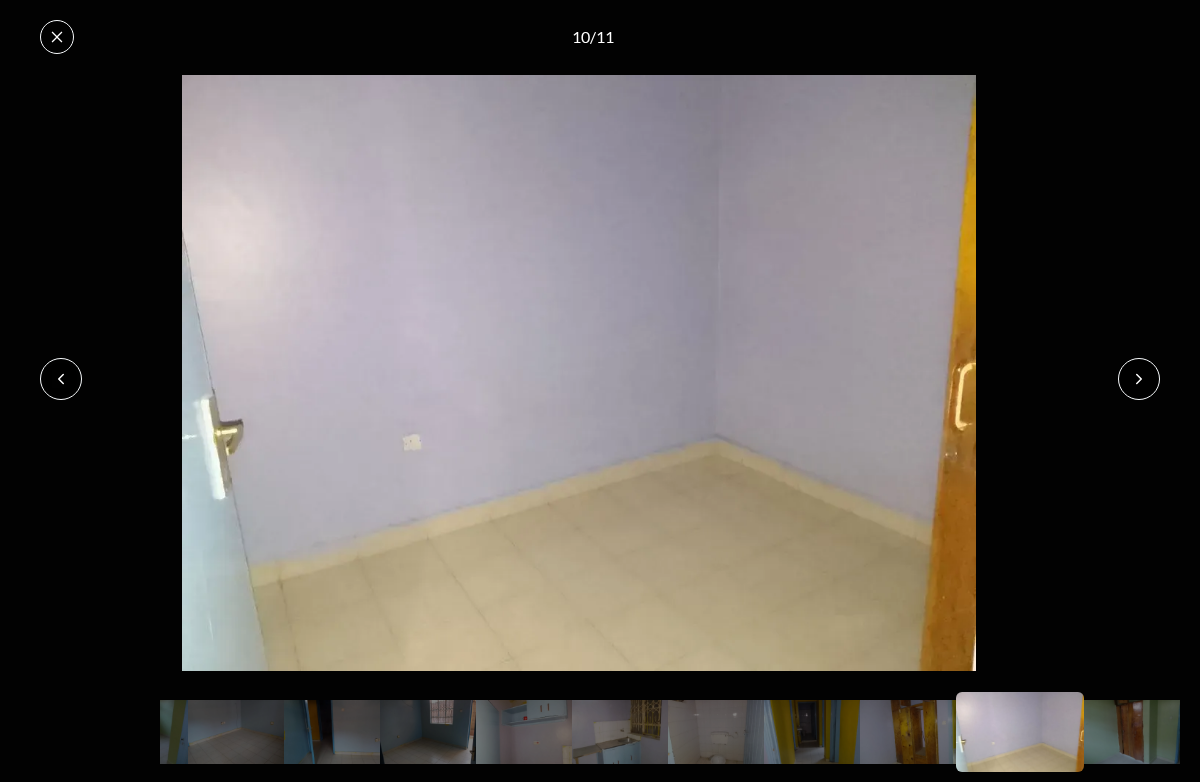 click 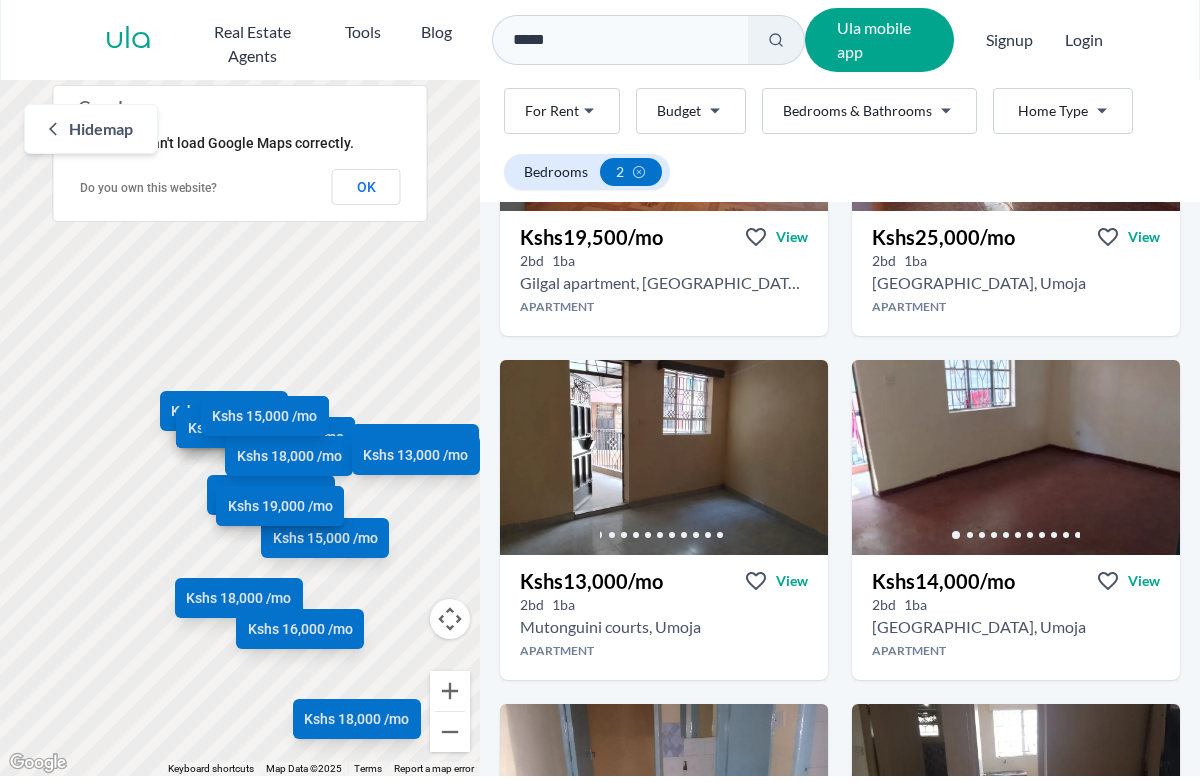scroll, scrollTop: 2490, scrollLeft: 0, axis: vertical 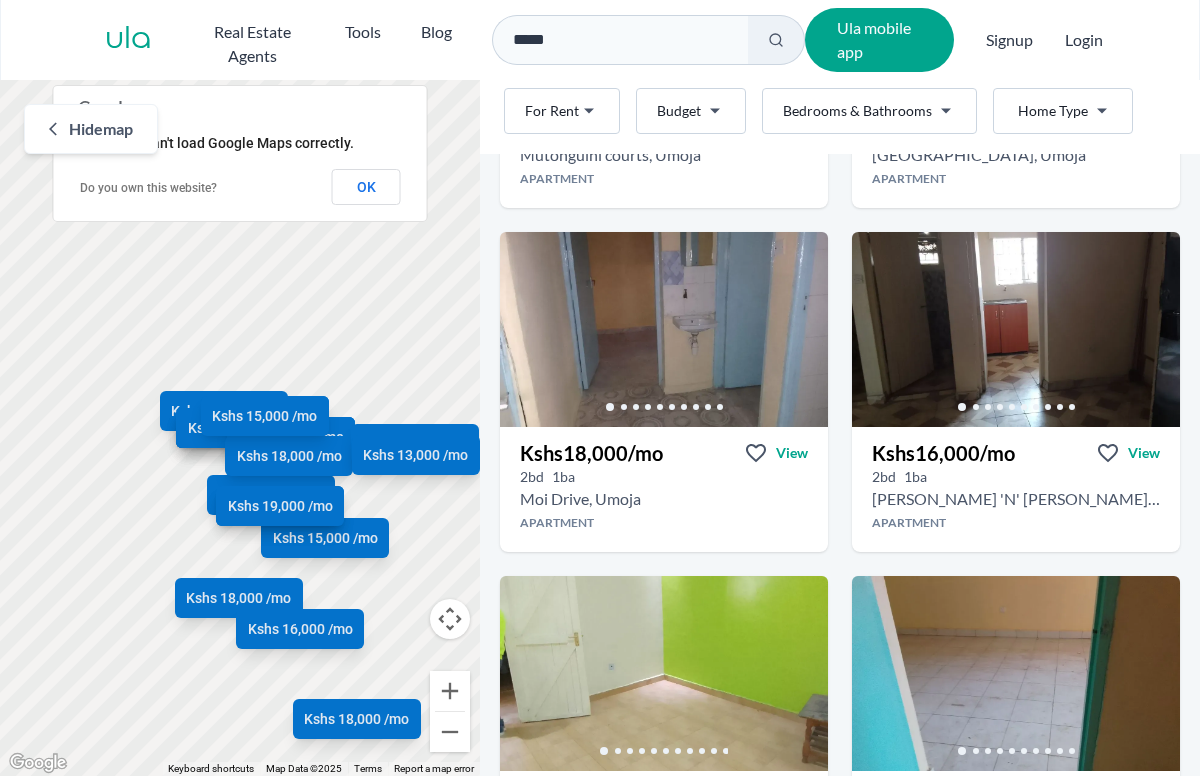 click 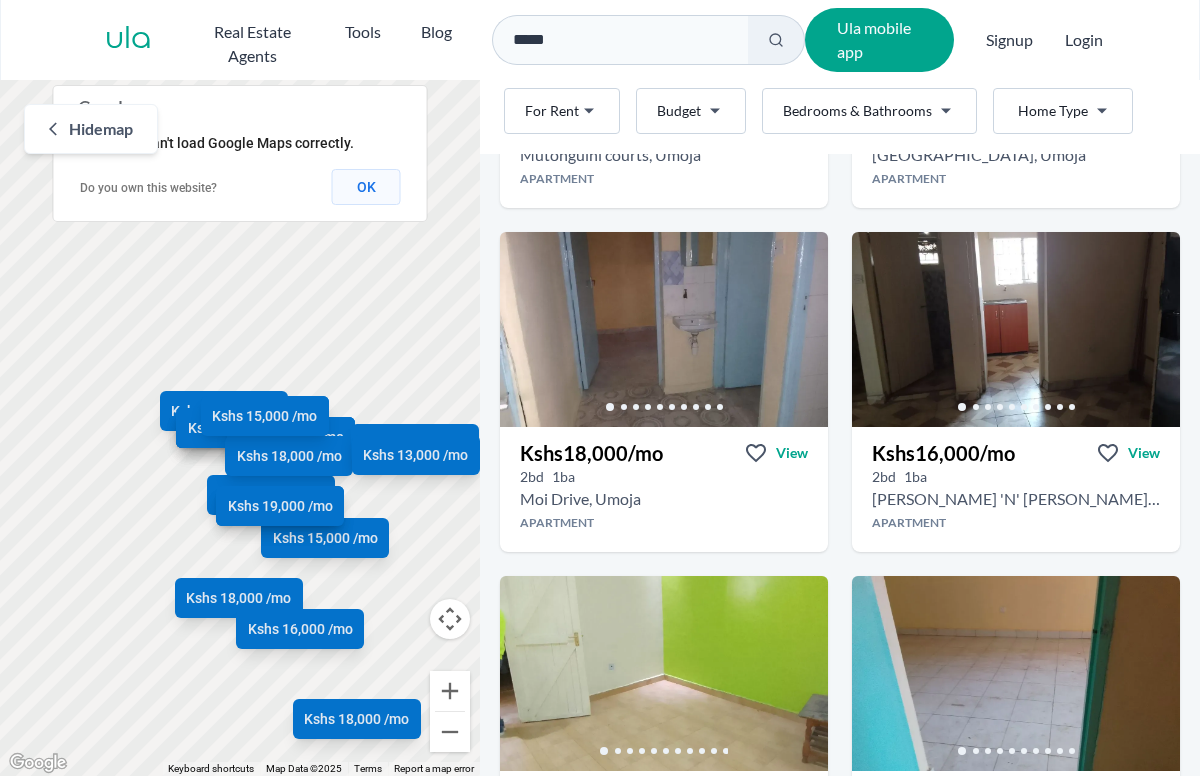 click on "OK" at bounding box center (366, 187) 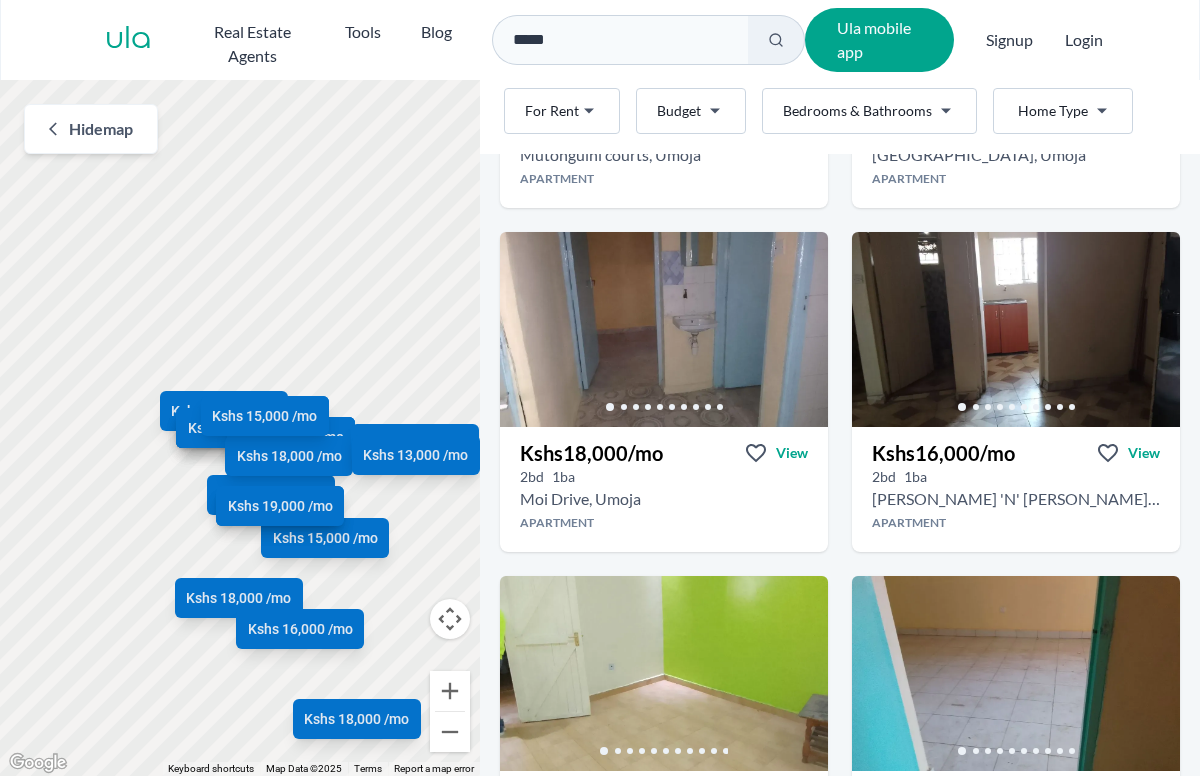 click 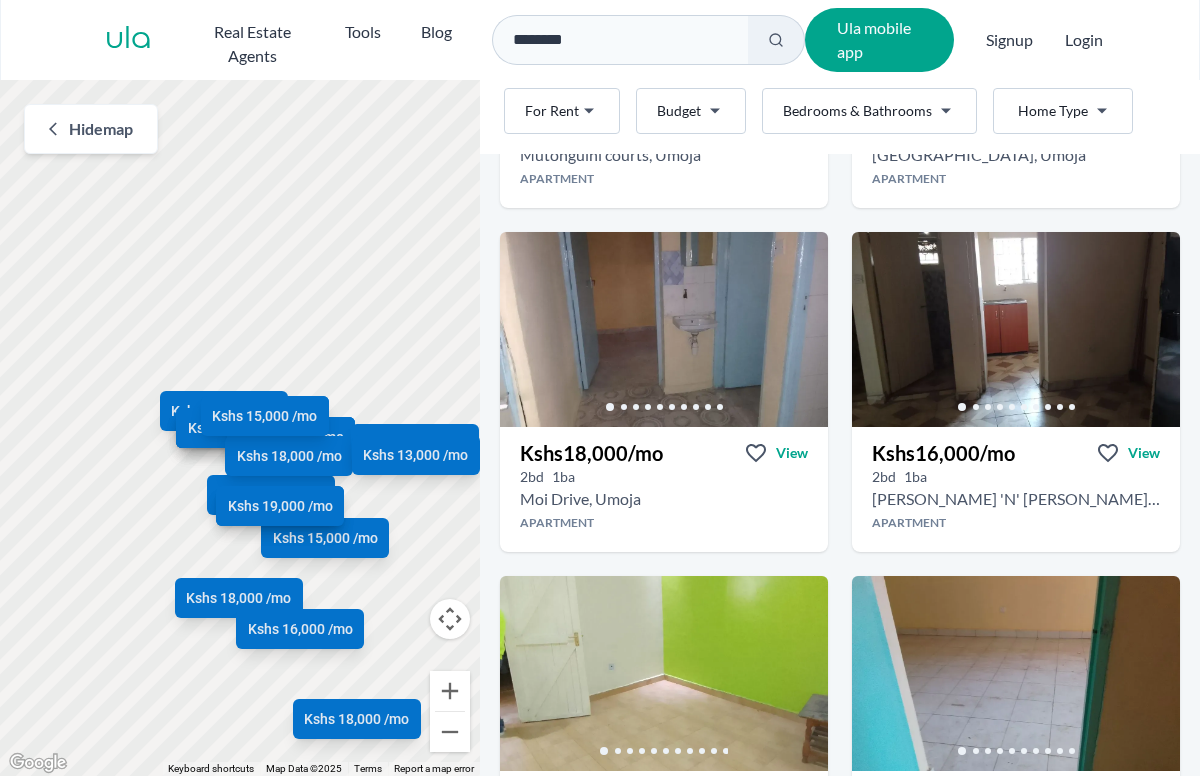 type on "********" 